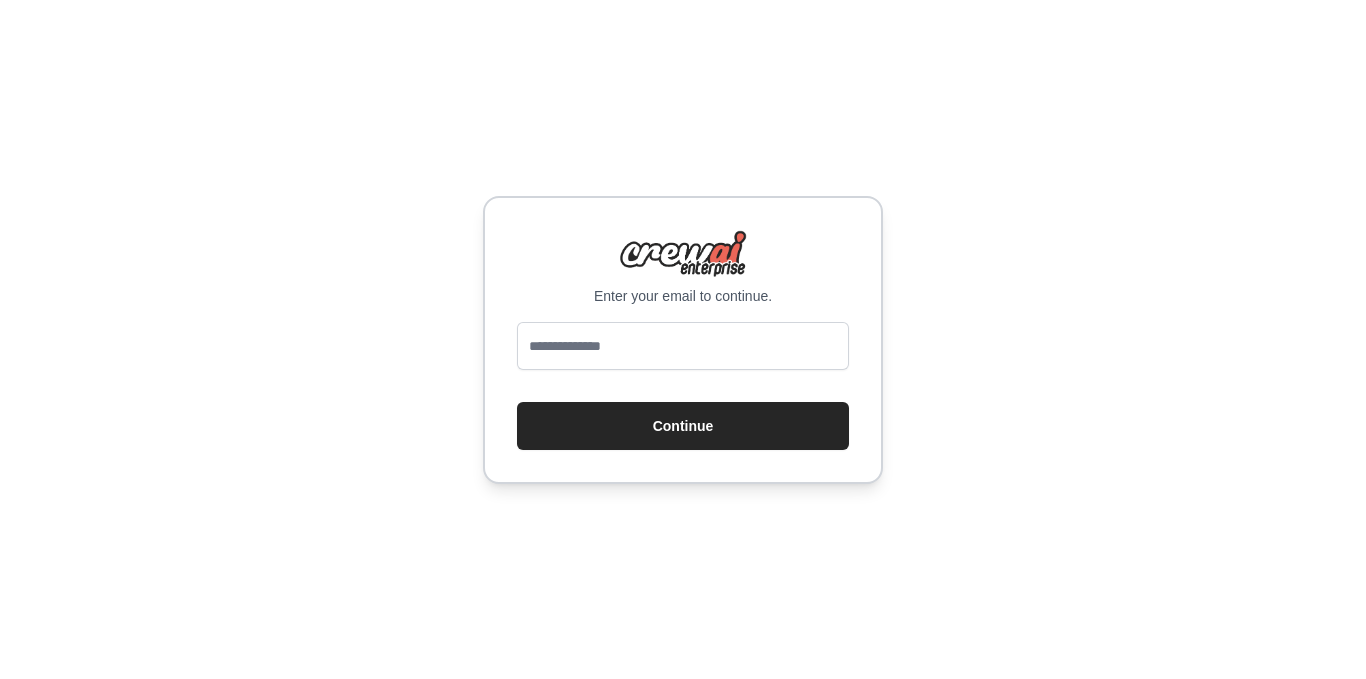 scroll, scrollTop: 0, scrollLeft: 0, axis: both 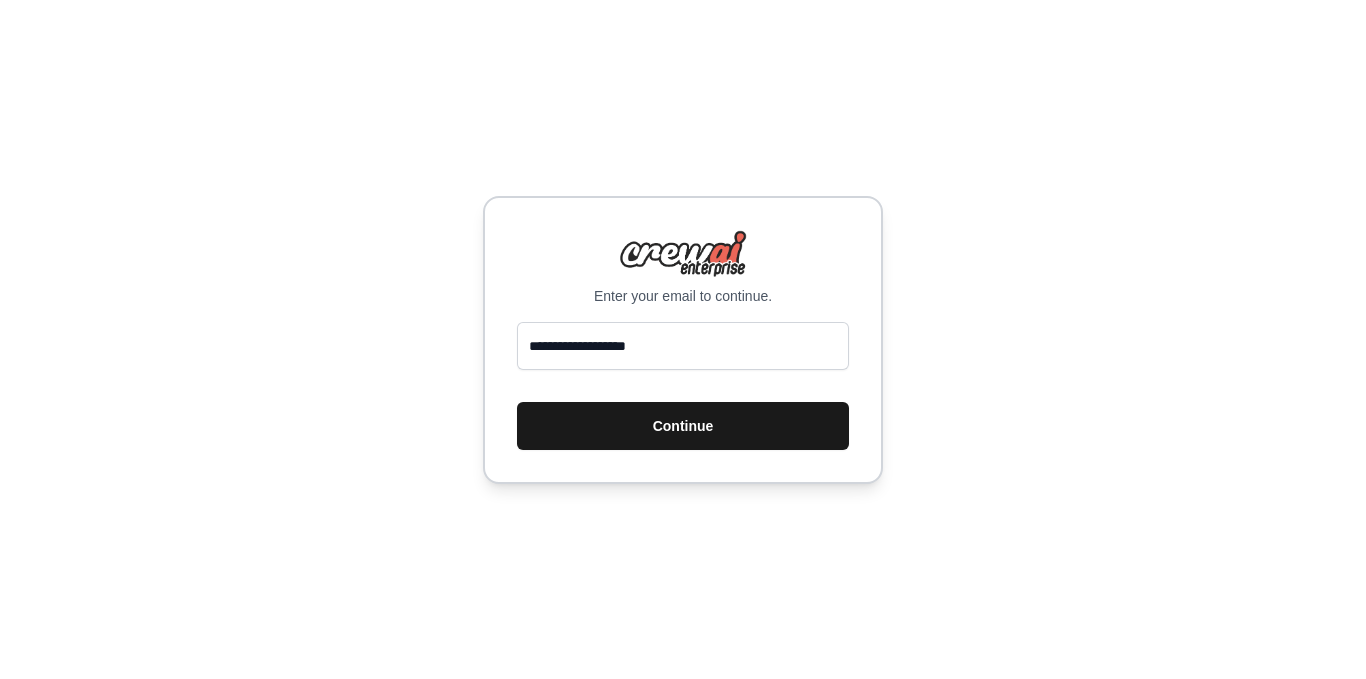 type on "**********" 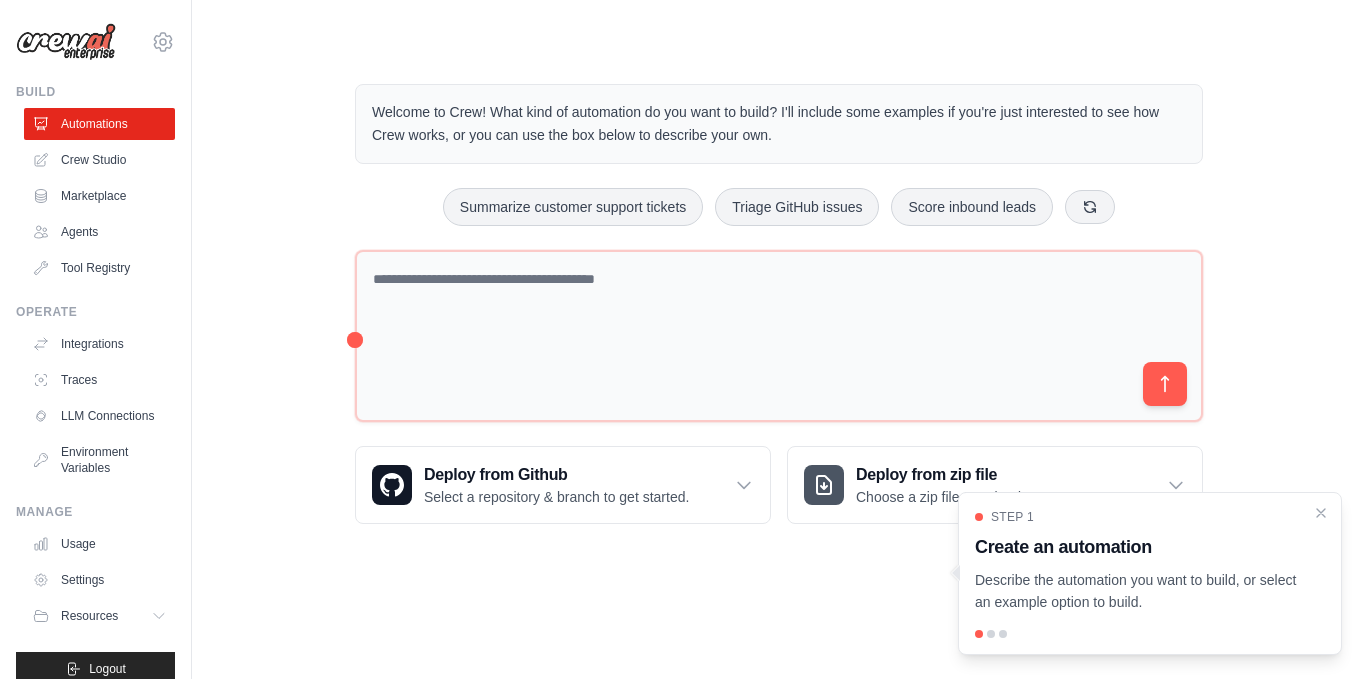 scroll, scrollTop: 0, scrollLeft: 0, axis: both 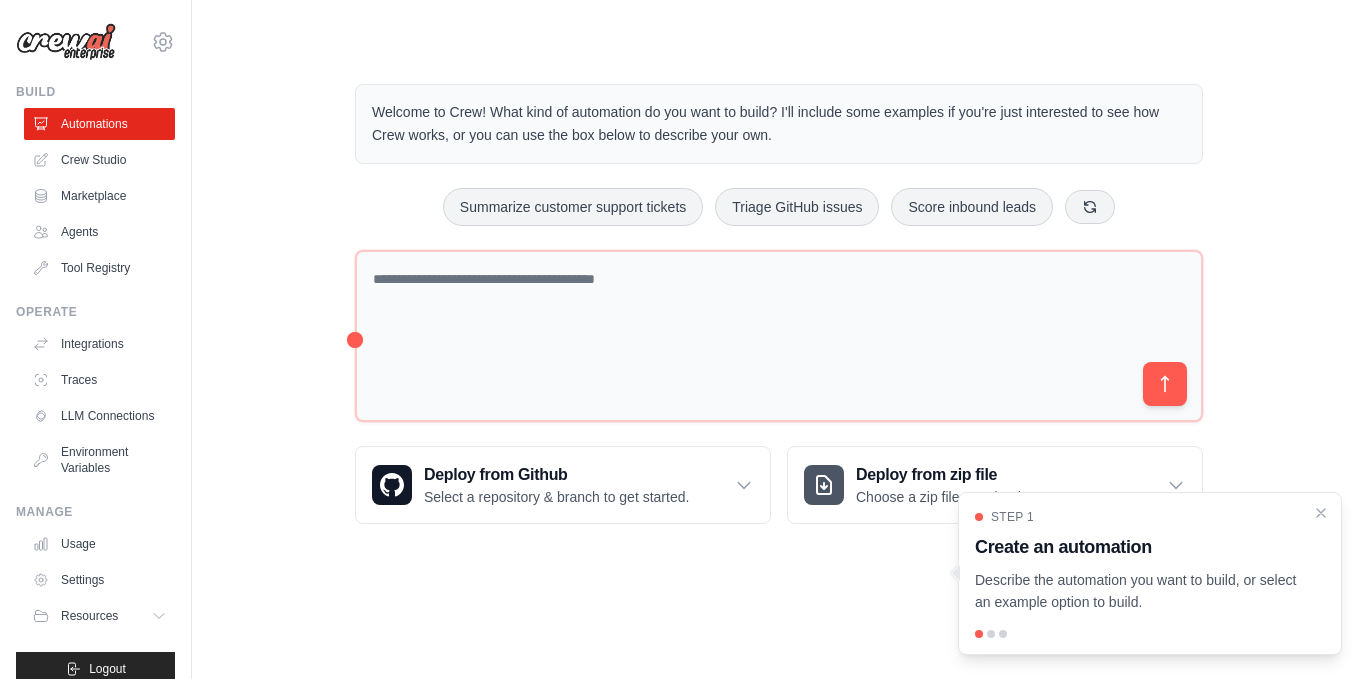 click on "Welcome to Crew! What kind of automation do you want to build?
I'll include some examples if you're just interested to see how
Crew works, or you can use the box below to describe your own.
Summarize customer support tickets
Triage GitHub issues
Score inbound leads
Deploy from Github
Select a repository & branch to get started." at bounding box center (779, 304) 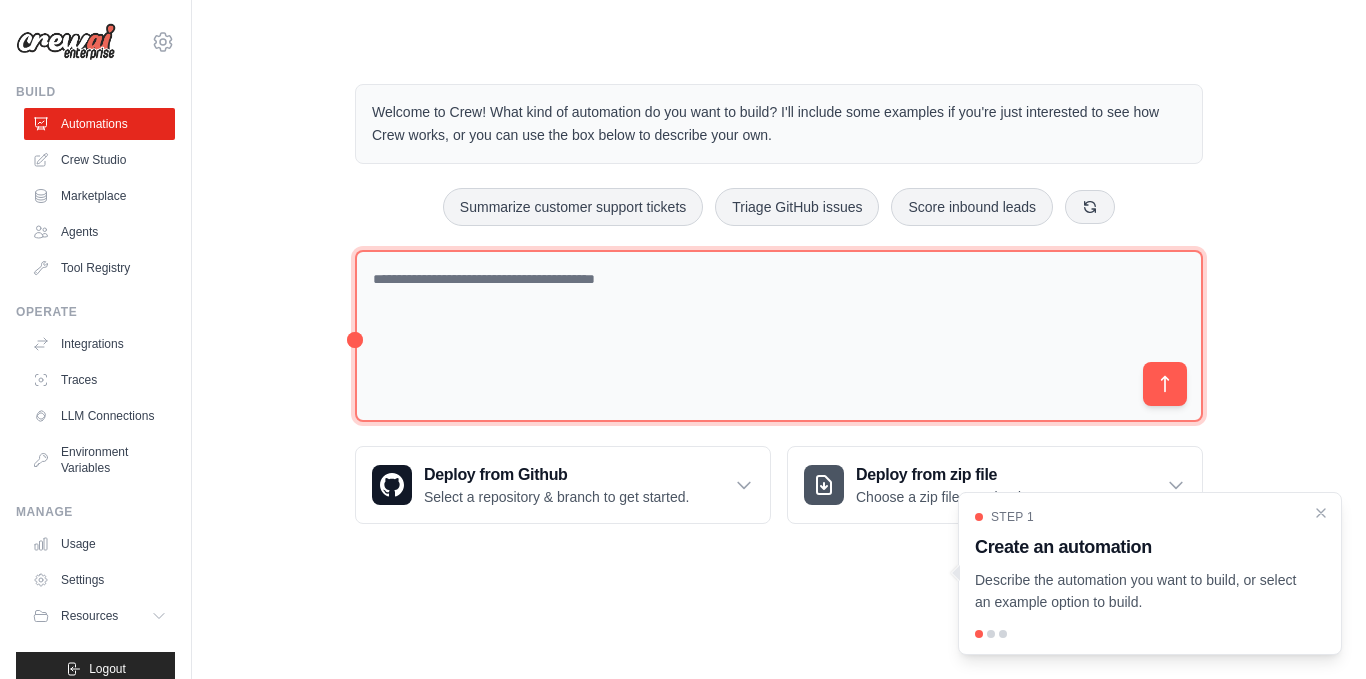 click at bounding box center [779, 336] 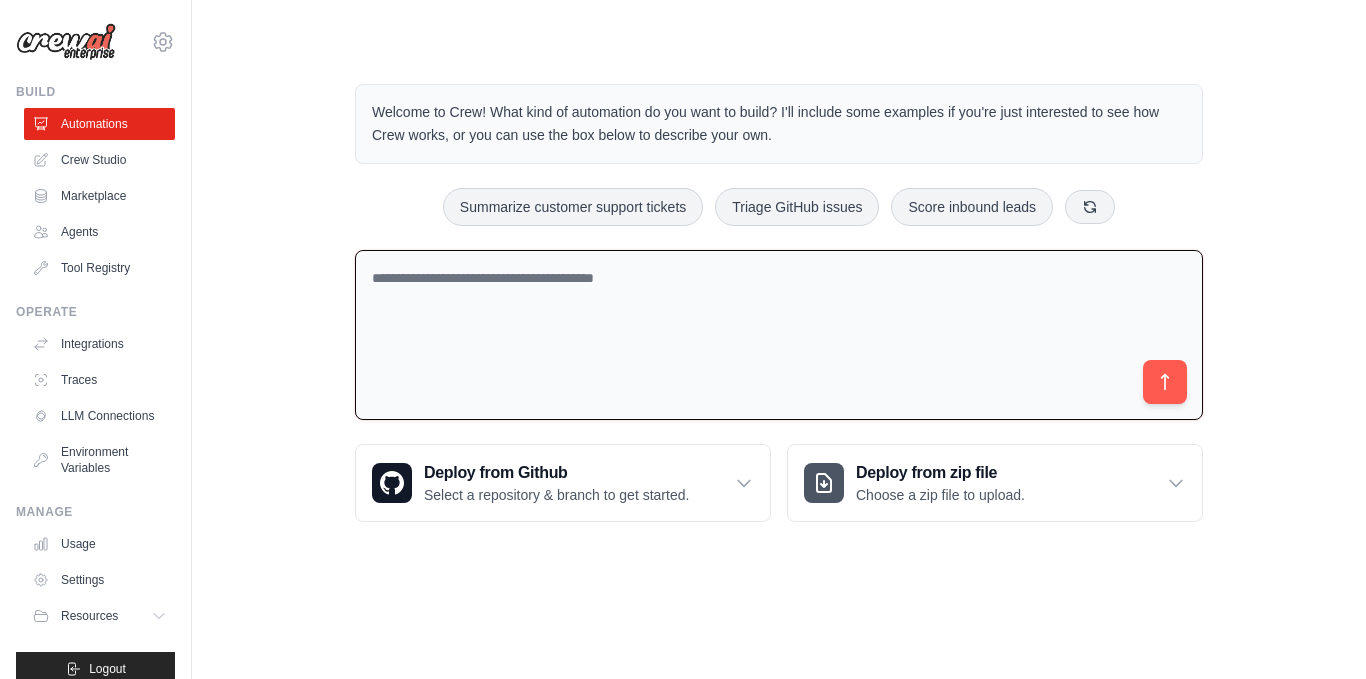paste on "**********" 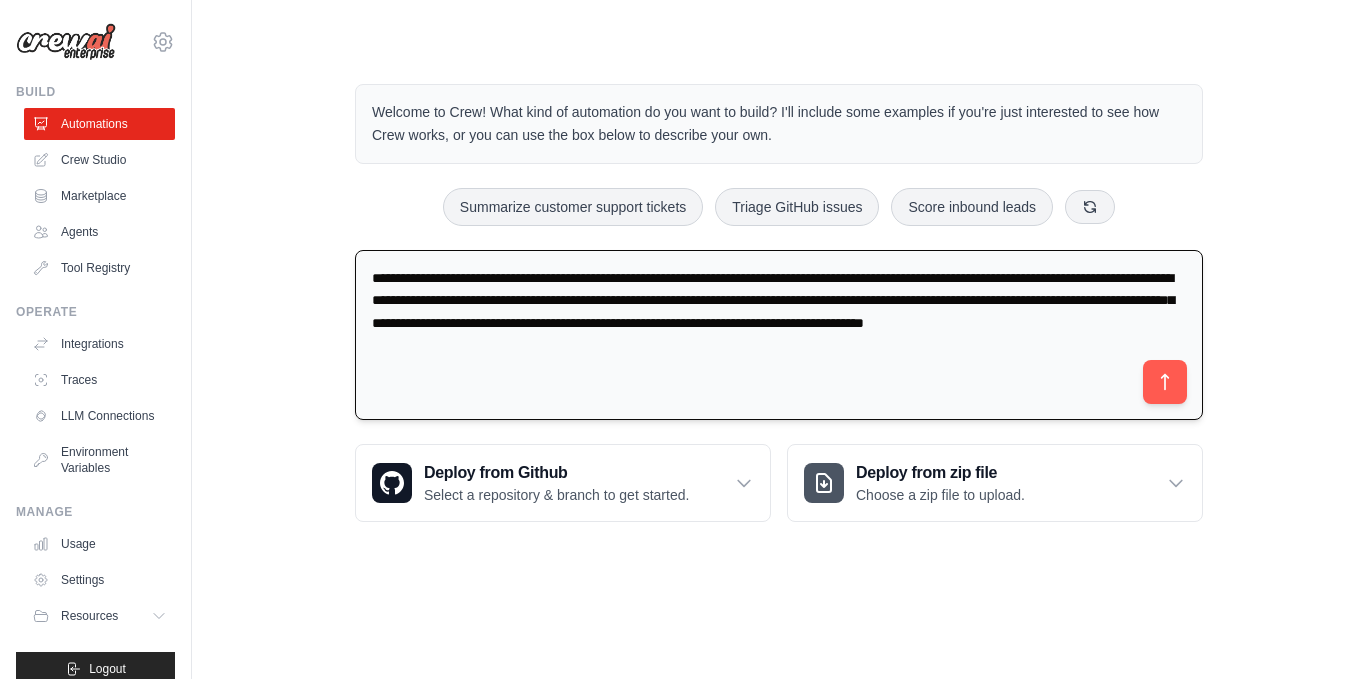click on "**********" at bounding box center (779, 335) 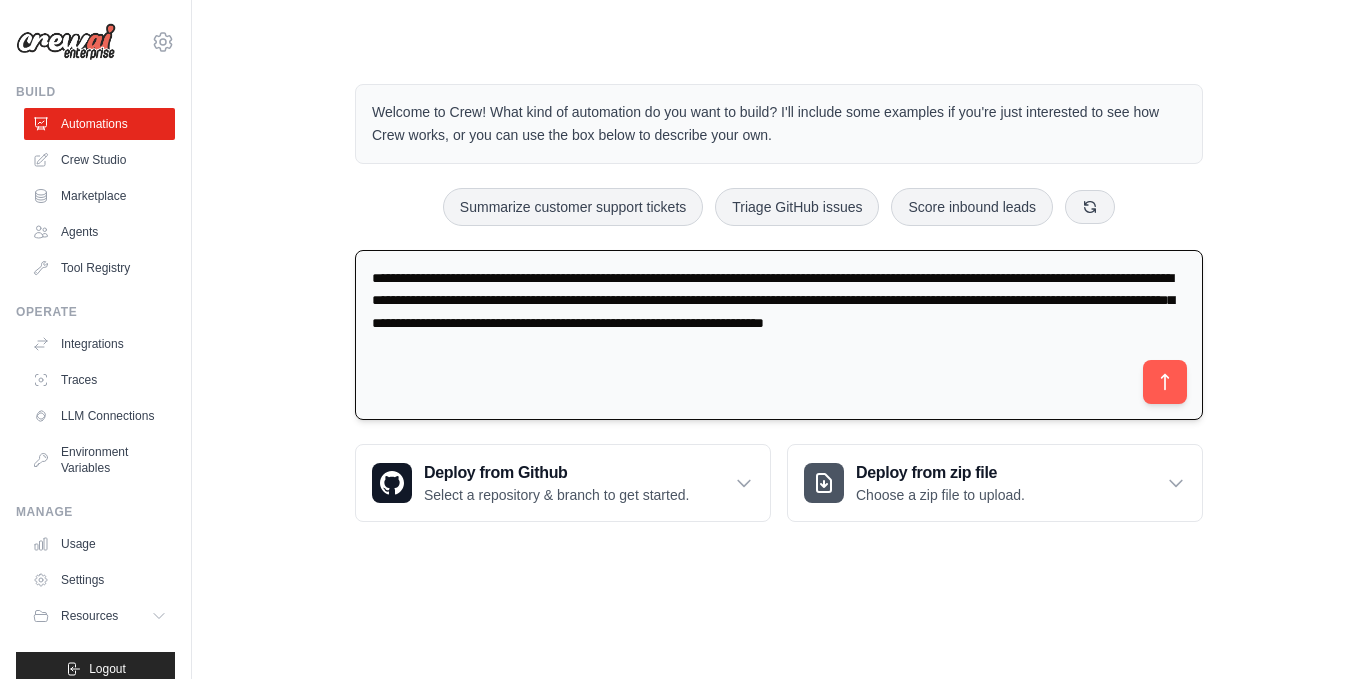 click on "**********" at bounding box center [779, 335] 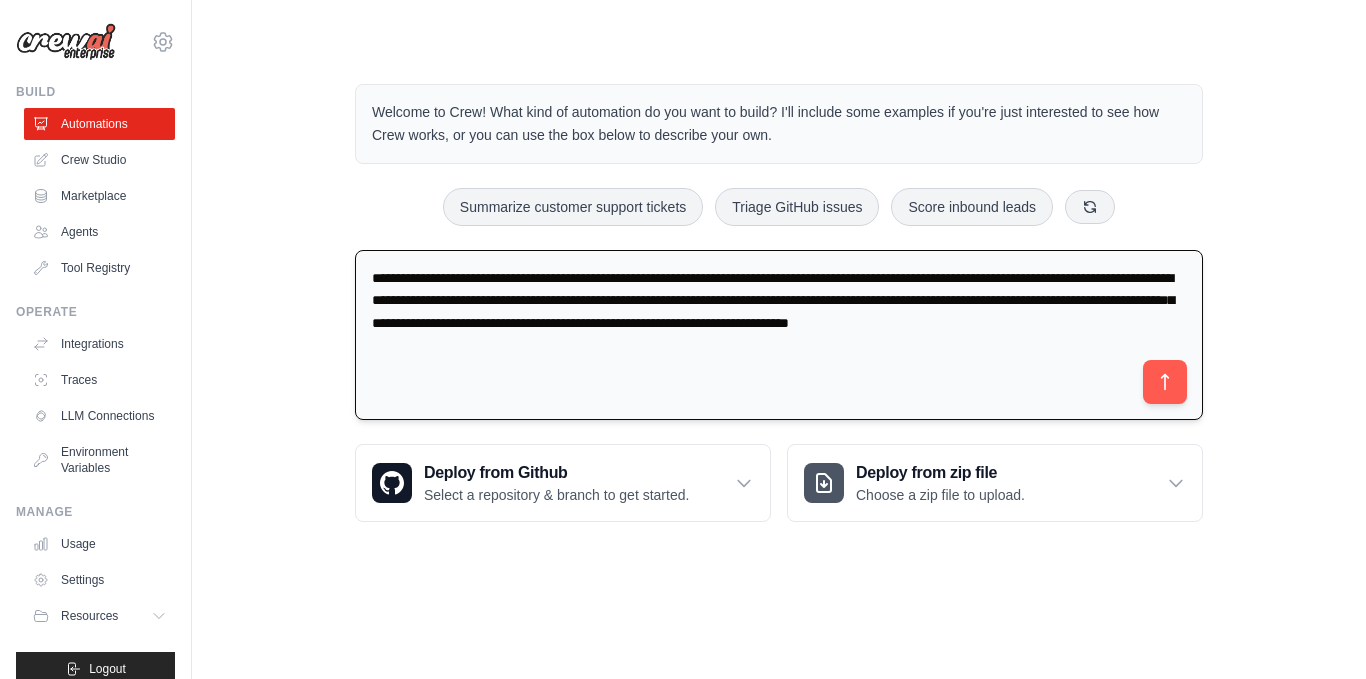paste on "**********" 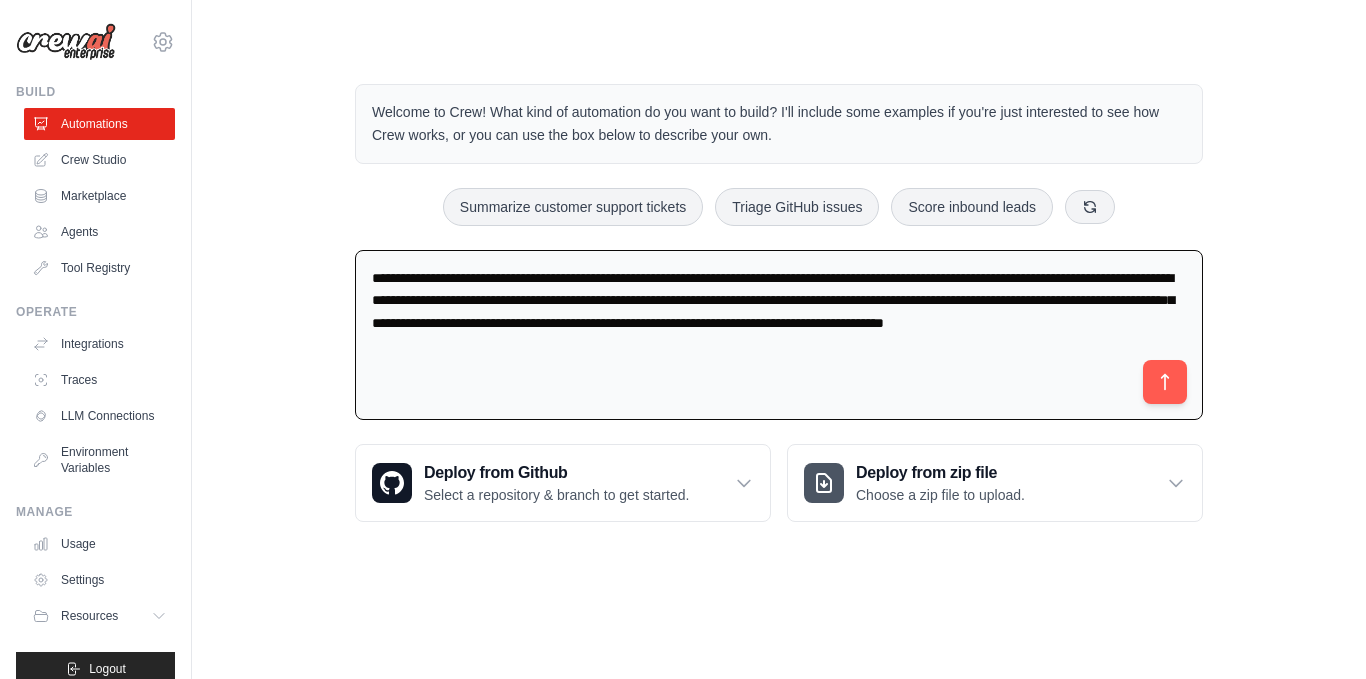 type on "**********" 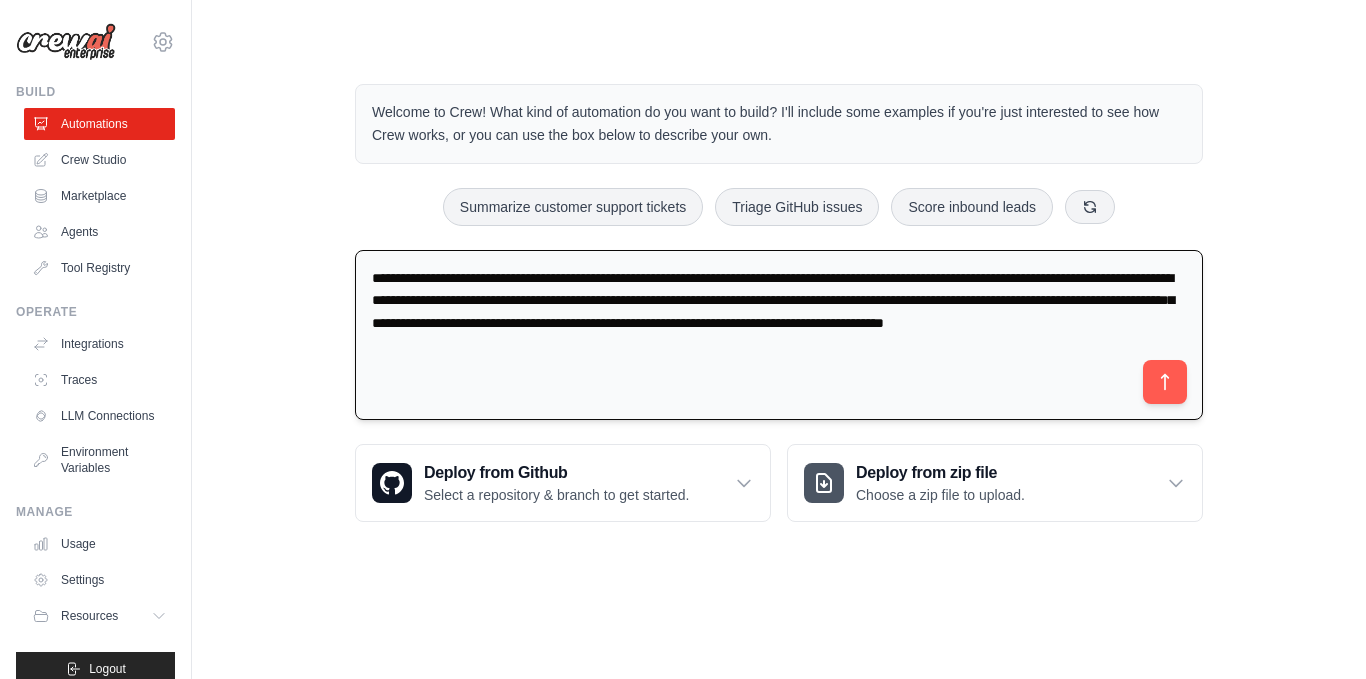 click on "**********" at bounding box center [779, 335] 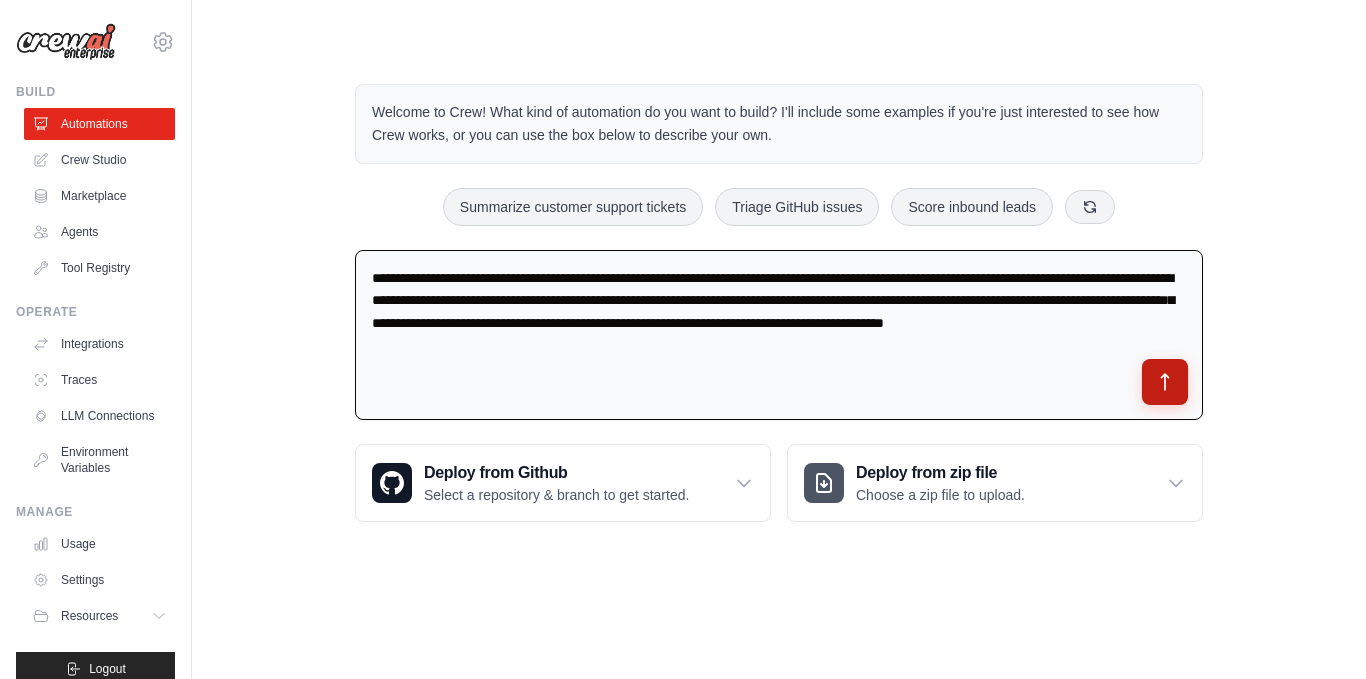 click at bounding box center (1165, 382) 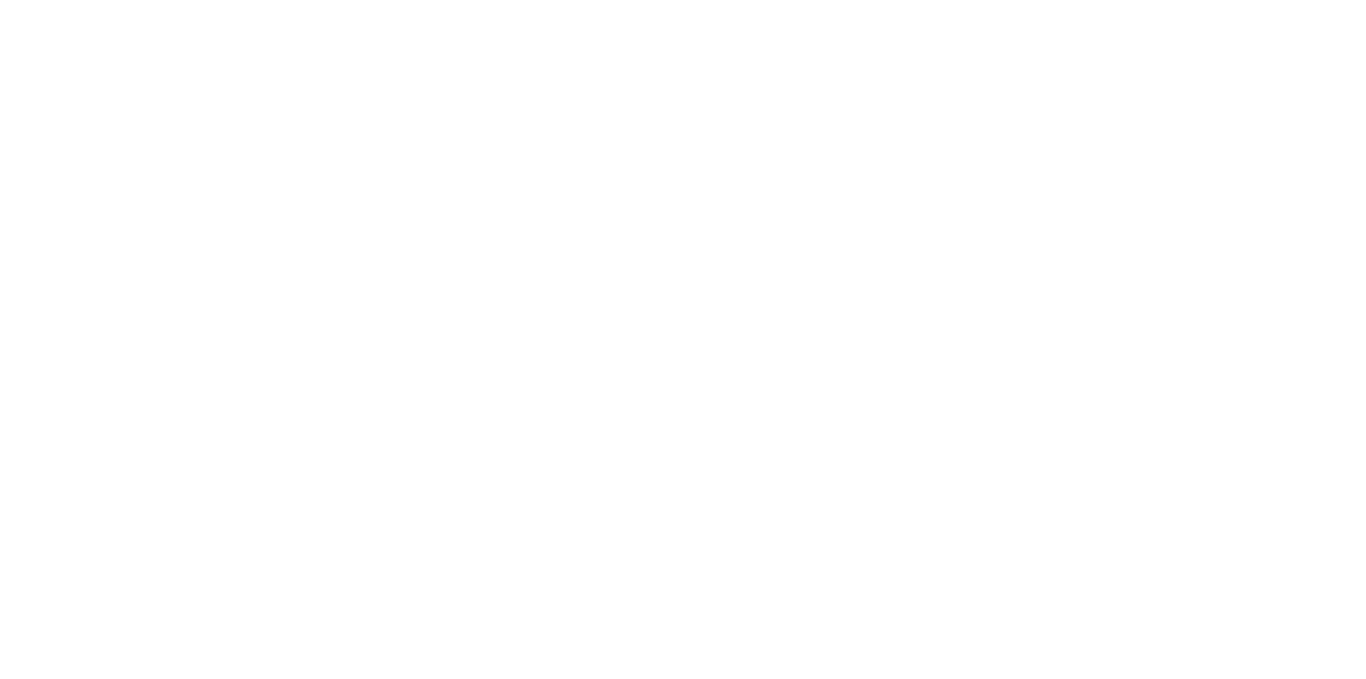 scroll, scrollTop: 0, scrollLeft: 0, axis: both 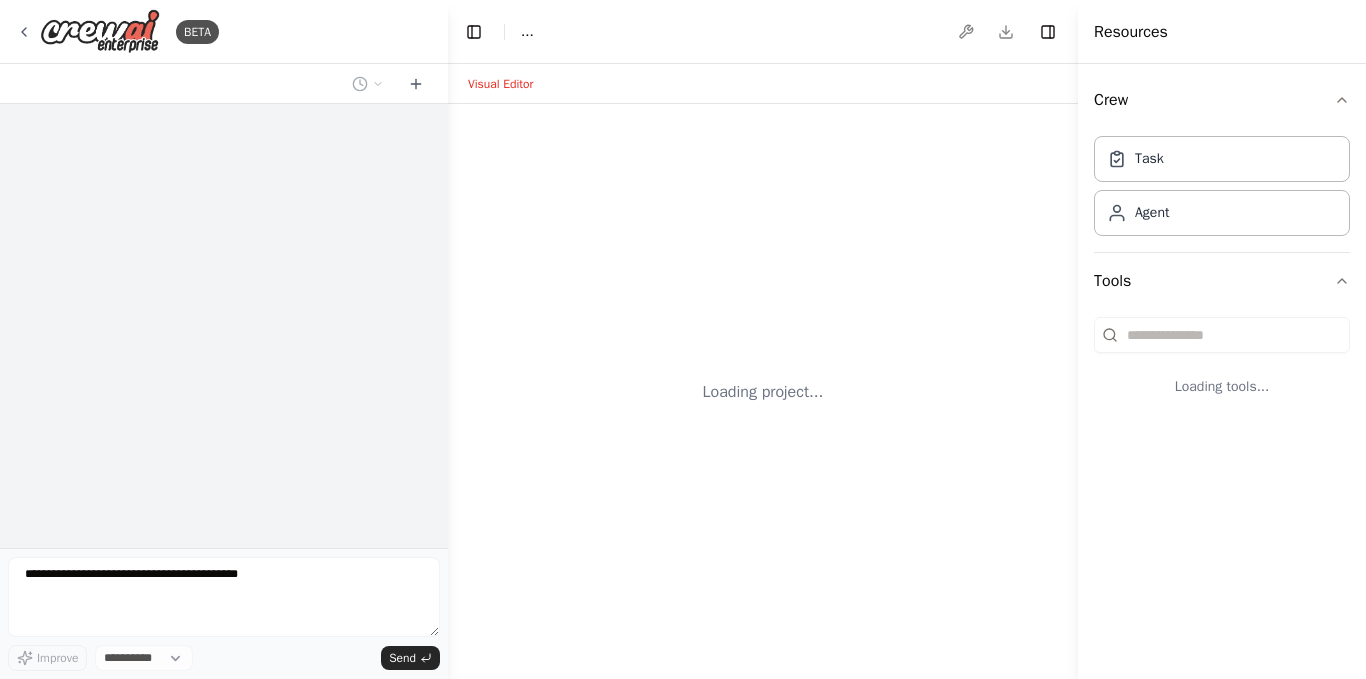 select on "****" 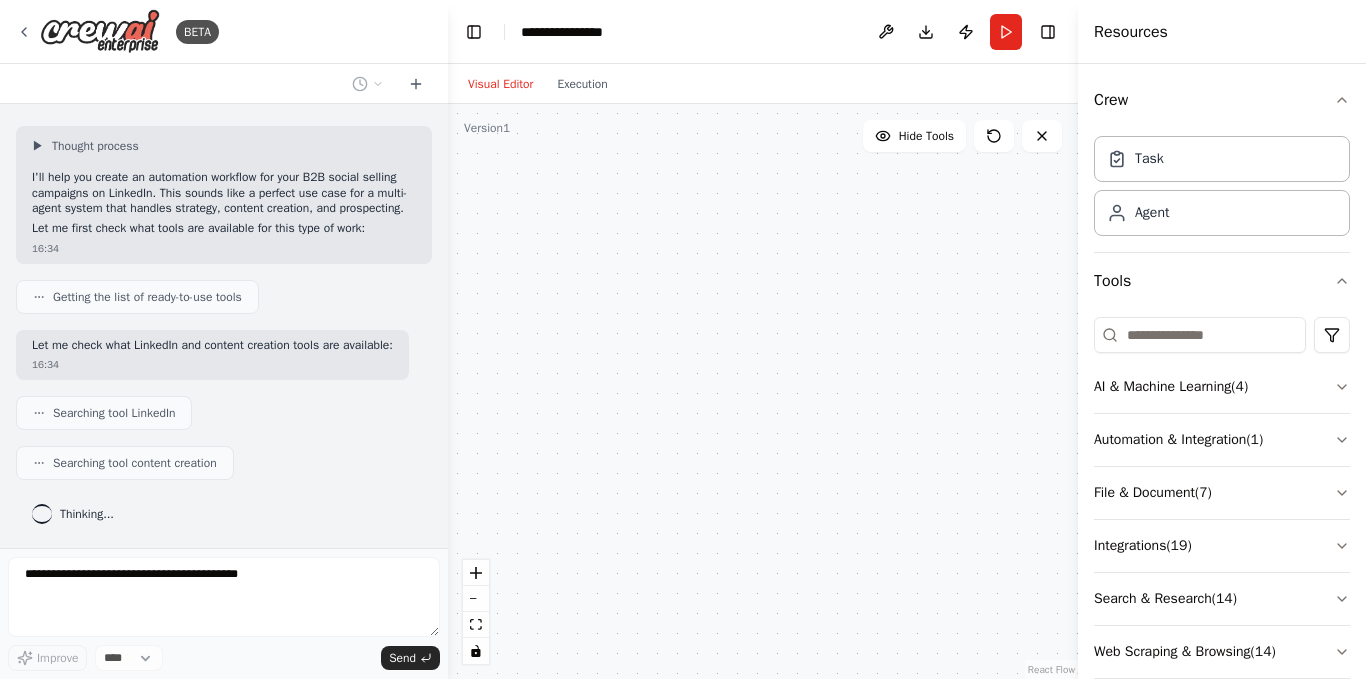 scroll, scrollTop: 220, scrollLeft: 0, axis: vertical 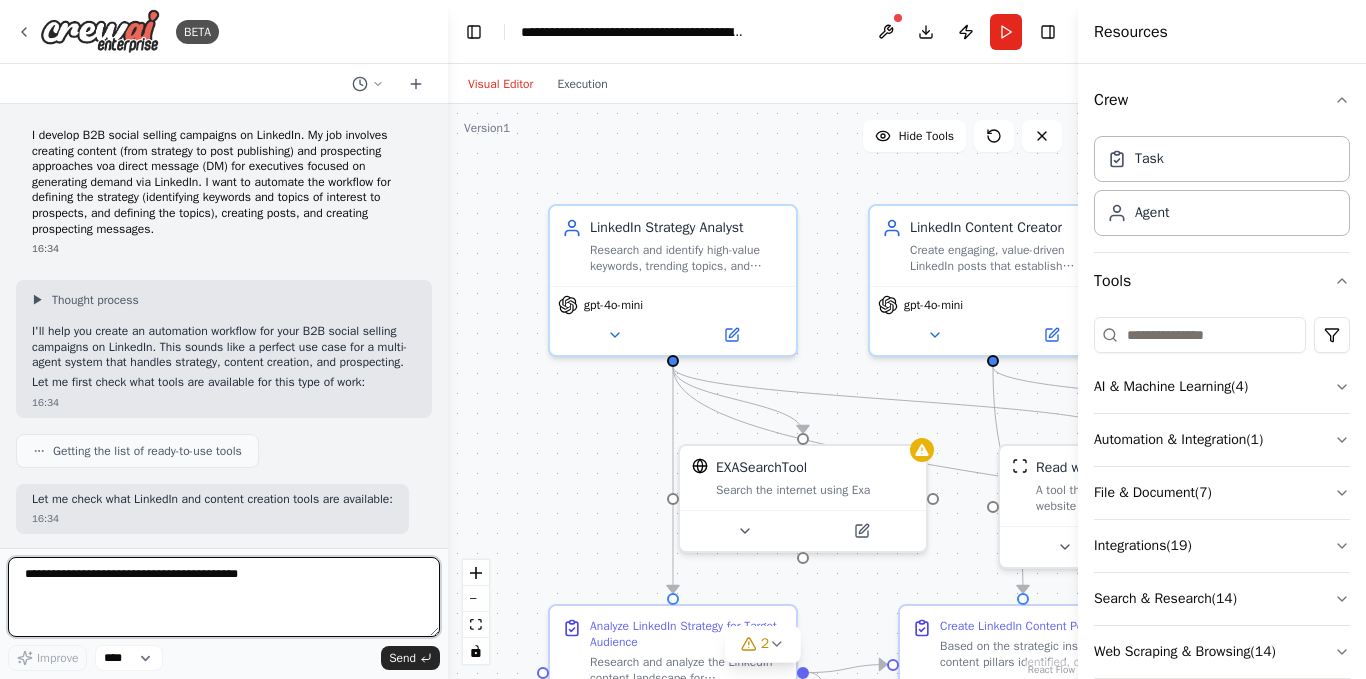 click at bounding box center (444, 339) 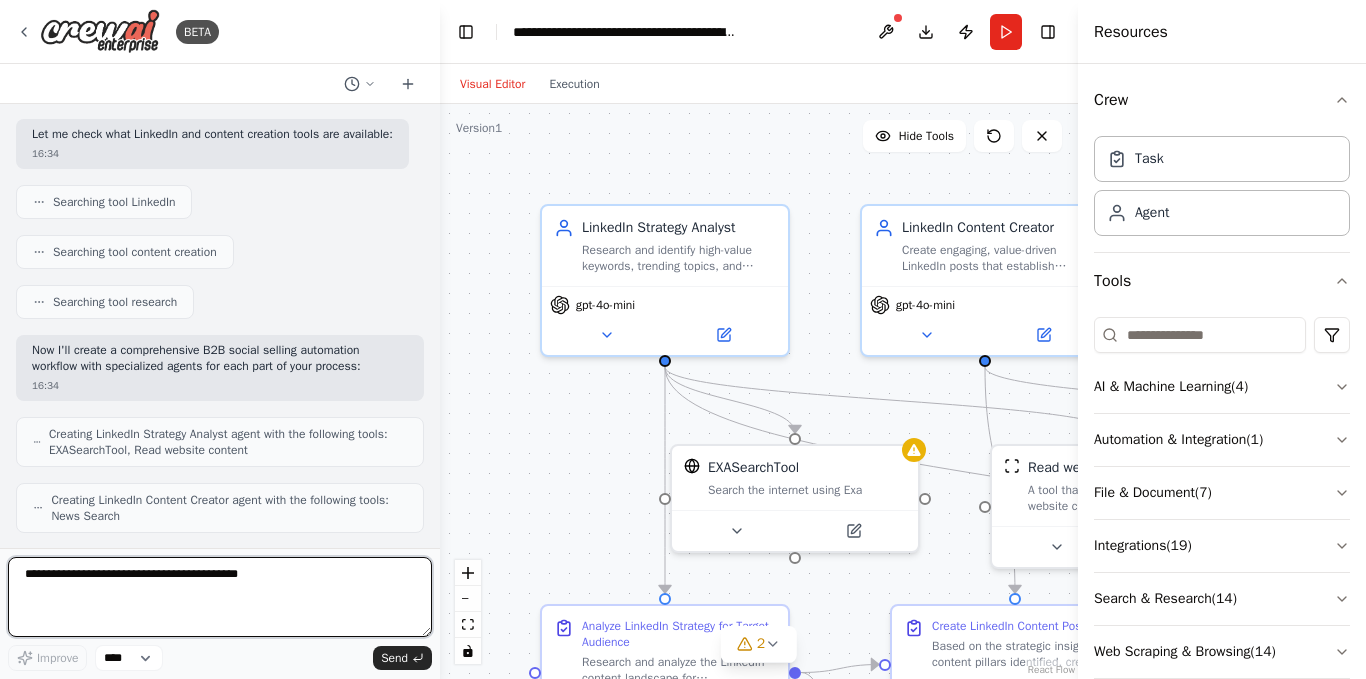 scroll, scrollTop: 400, scrollLeft: 0, axis: vertical 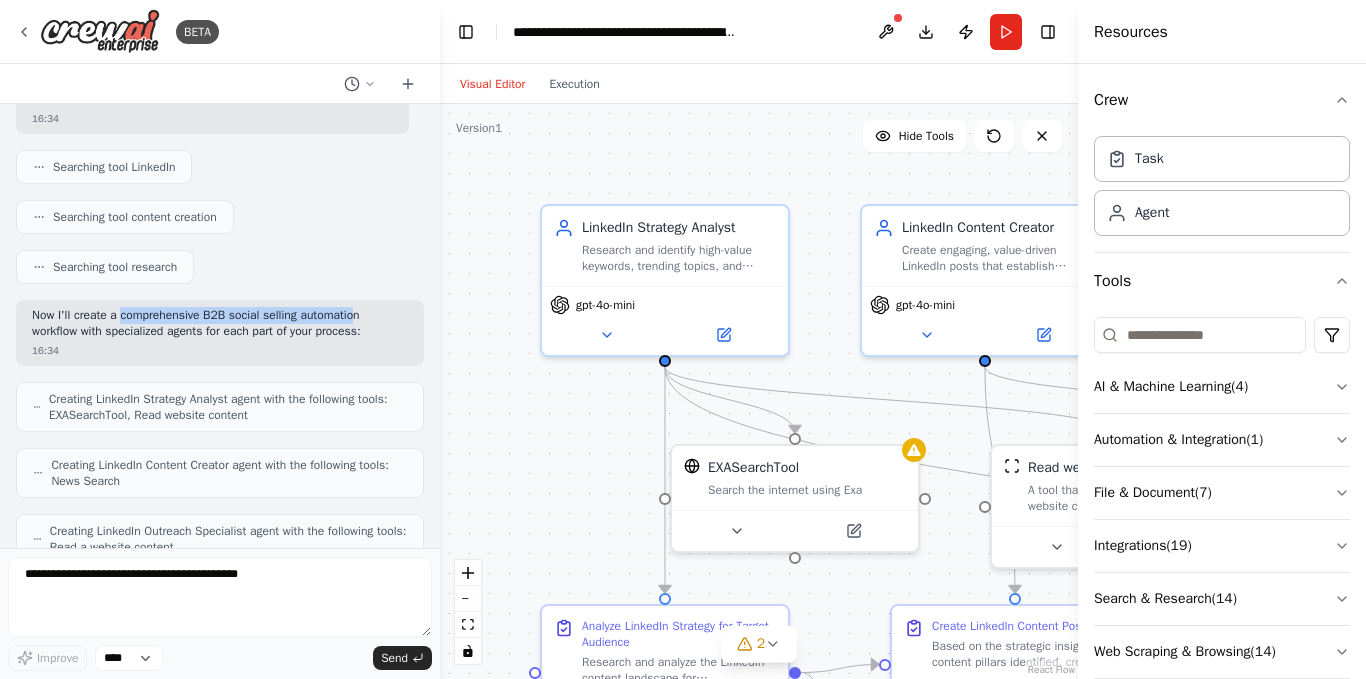 drag, startPoint x: 122, startPoint y: 332, endPoint x: 360, endPoint y: 314, distance: 238.6797 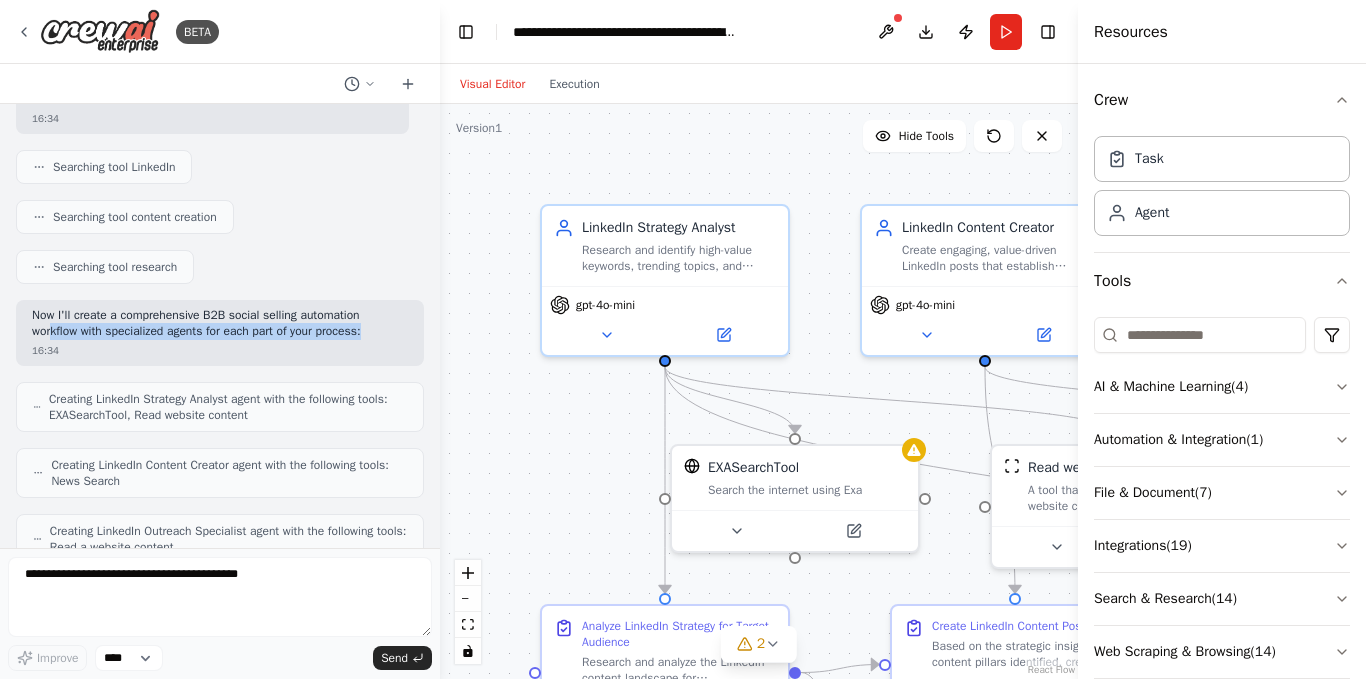 drag, startPoint x: 50, startPoint y: 345, endPoint x: 370, endPoint y: 350, distance: 320.03906 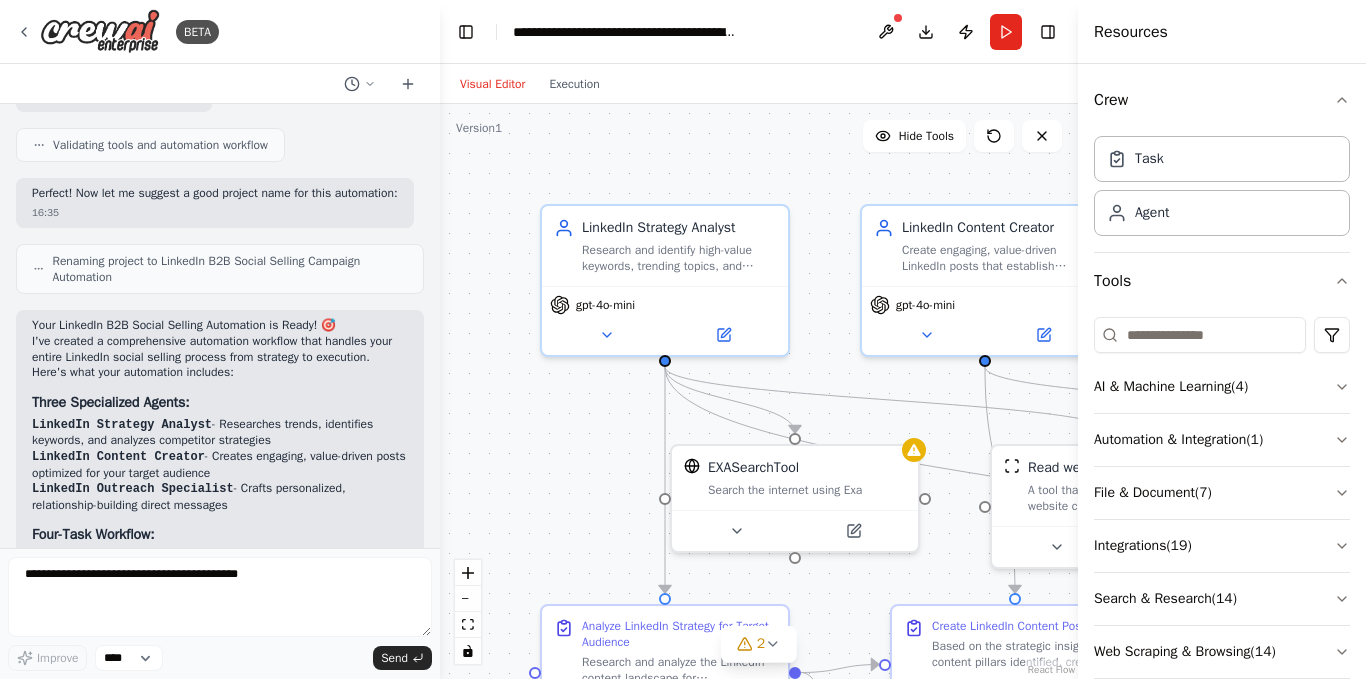 scroll, scrollTop: 1500, scrollLeft: 0, axis: vertical 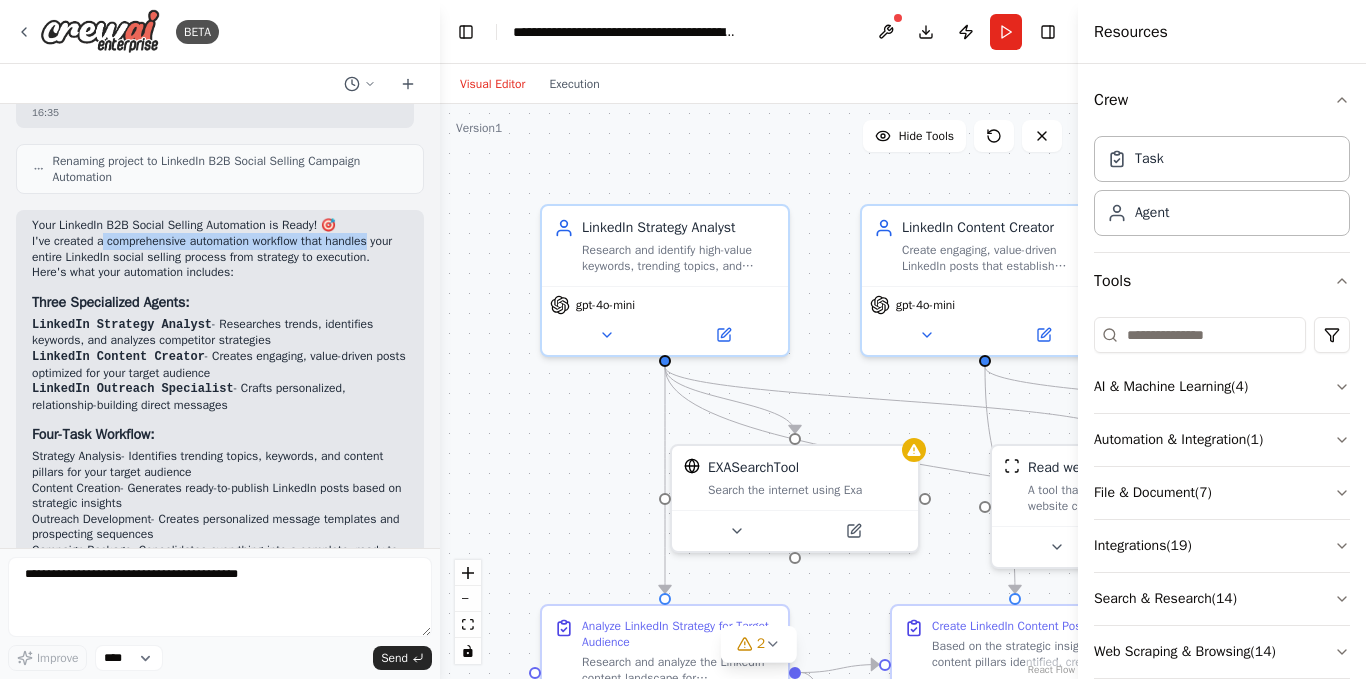 drag, startPoint x: 103, startPoint y: 274, endPoint x: 375, endPoint y: 271, distance: 272.01654 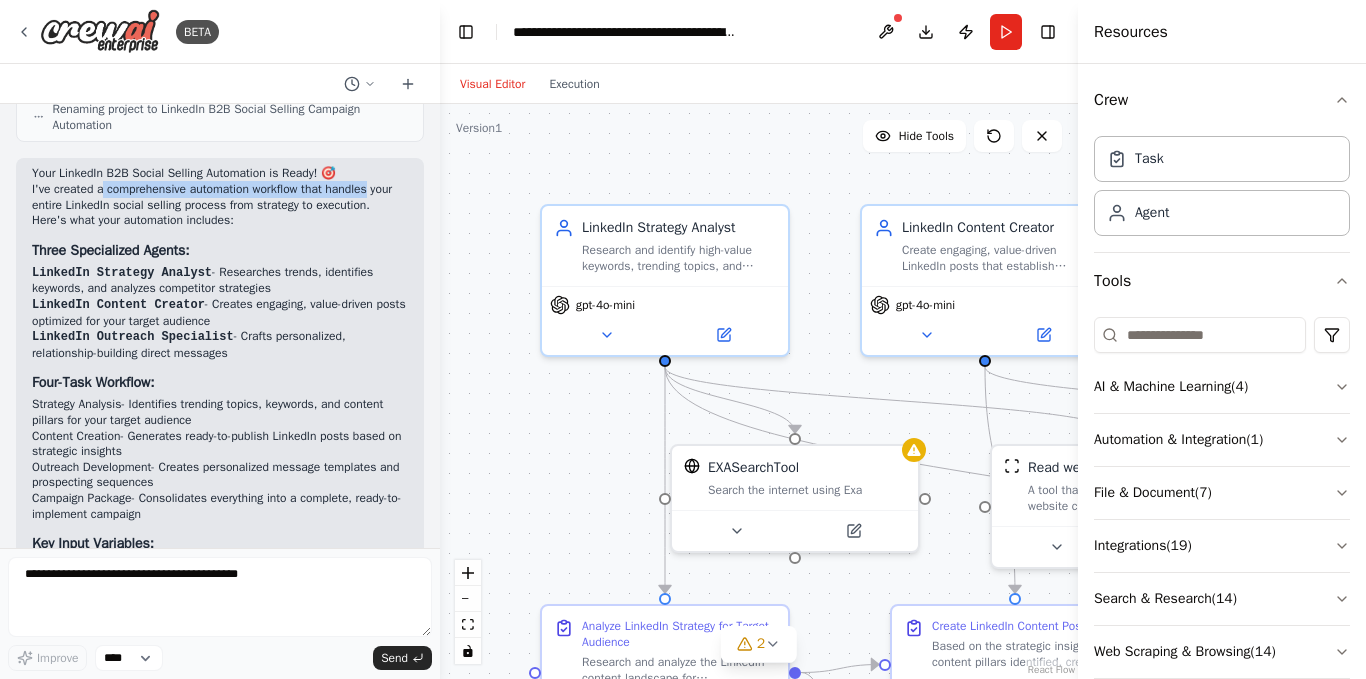 scroll, scrollTop: 1600, scrollLeft: 0, axis: vertical 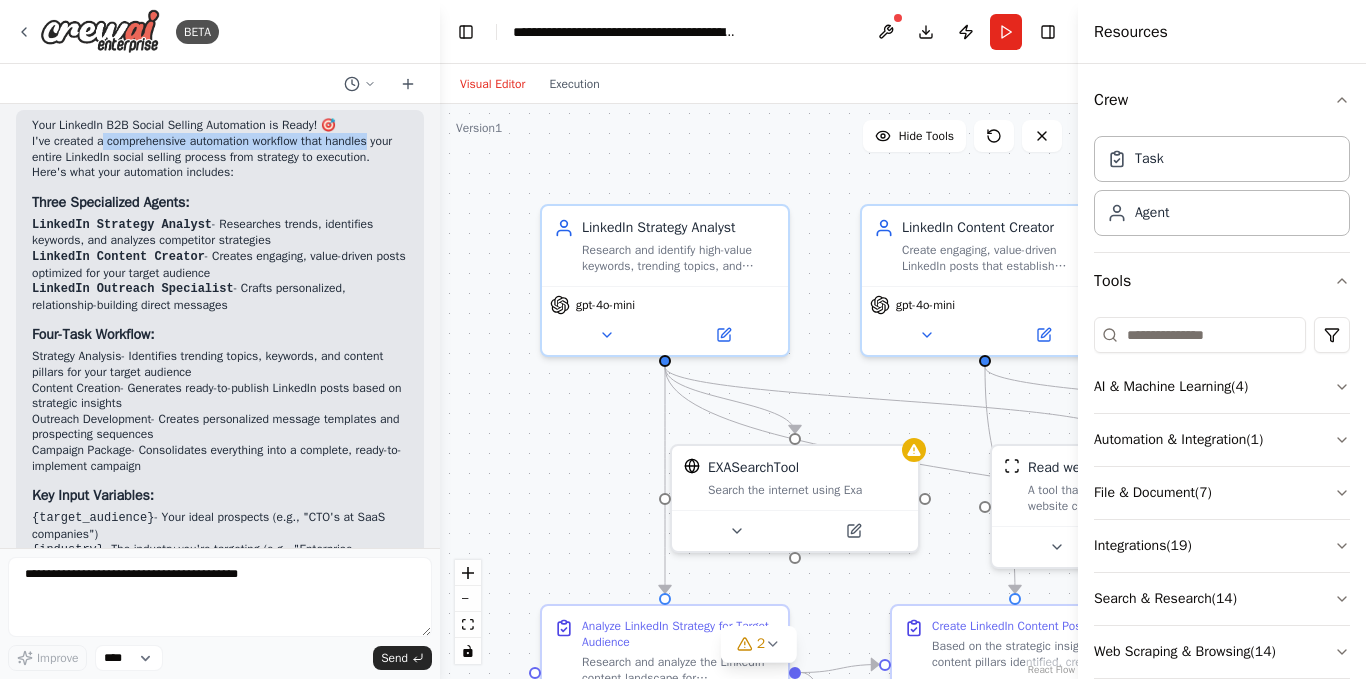 drag, startPoint x: 60, startPoint y: 402, endPoint x: 267, endPoint y: 403, distance: 207.00241 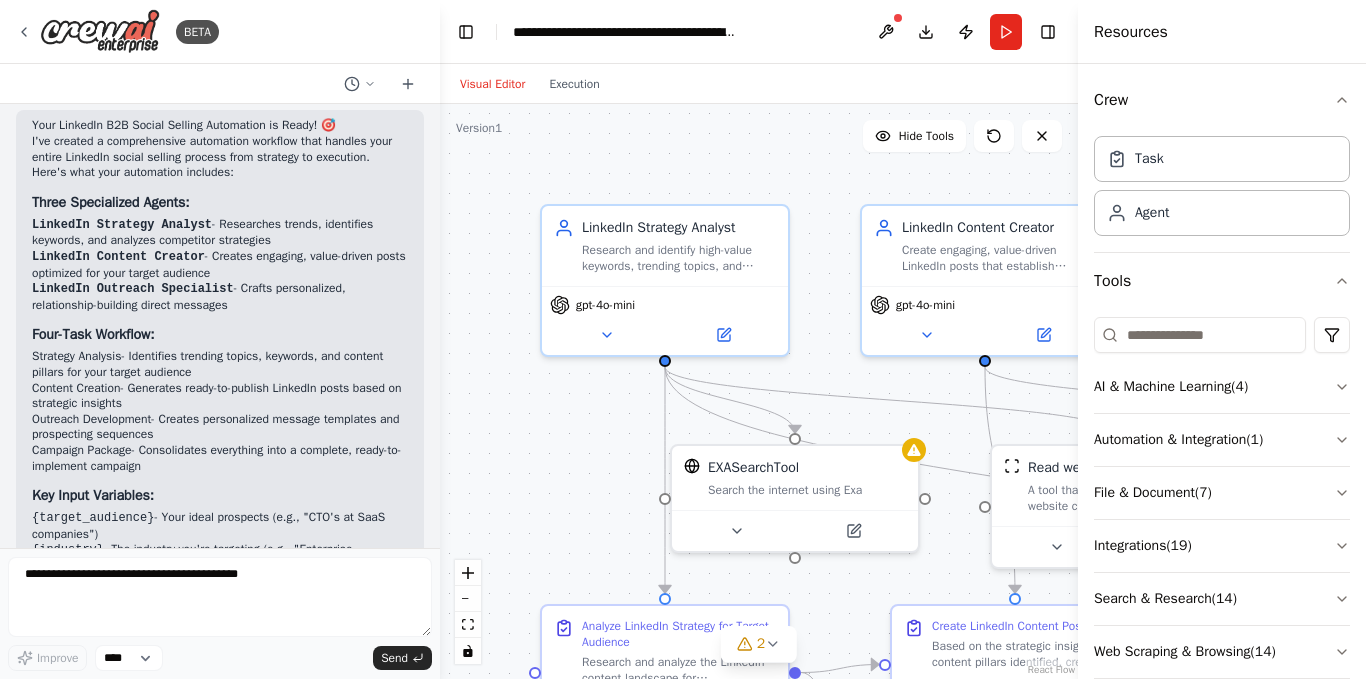 drag, startPoint x: 175, startPoint y: 446, endPoint x: 178, endPoint y: 462, distance: 16.27882 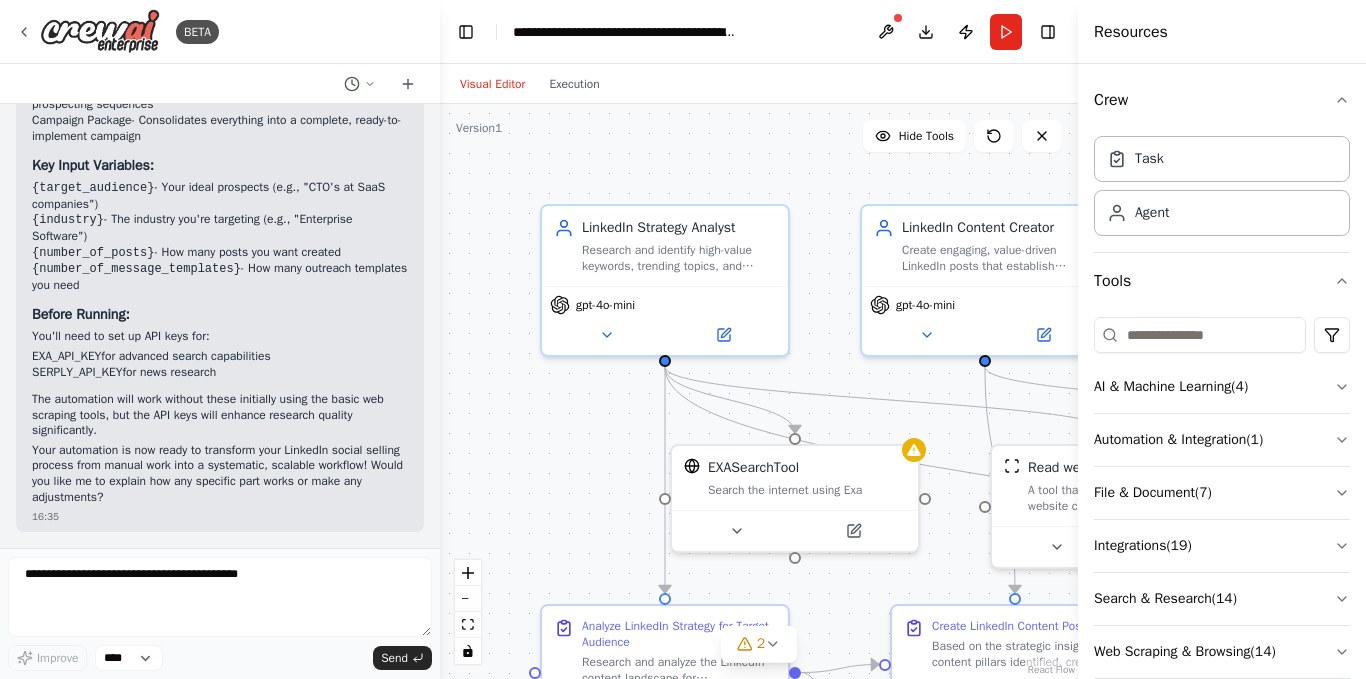 scroll, scrollTop: 1961, scrollLeft: 0, axis: vertical 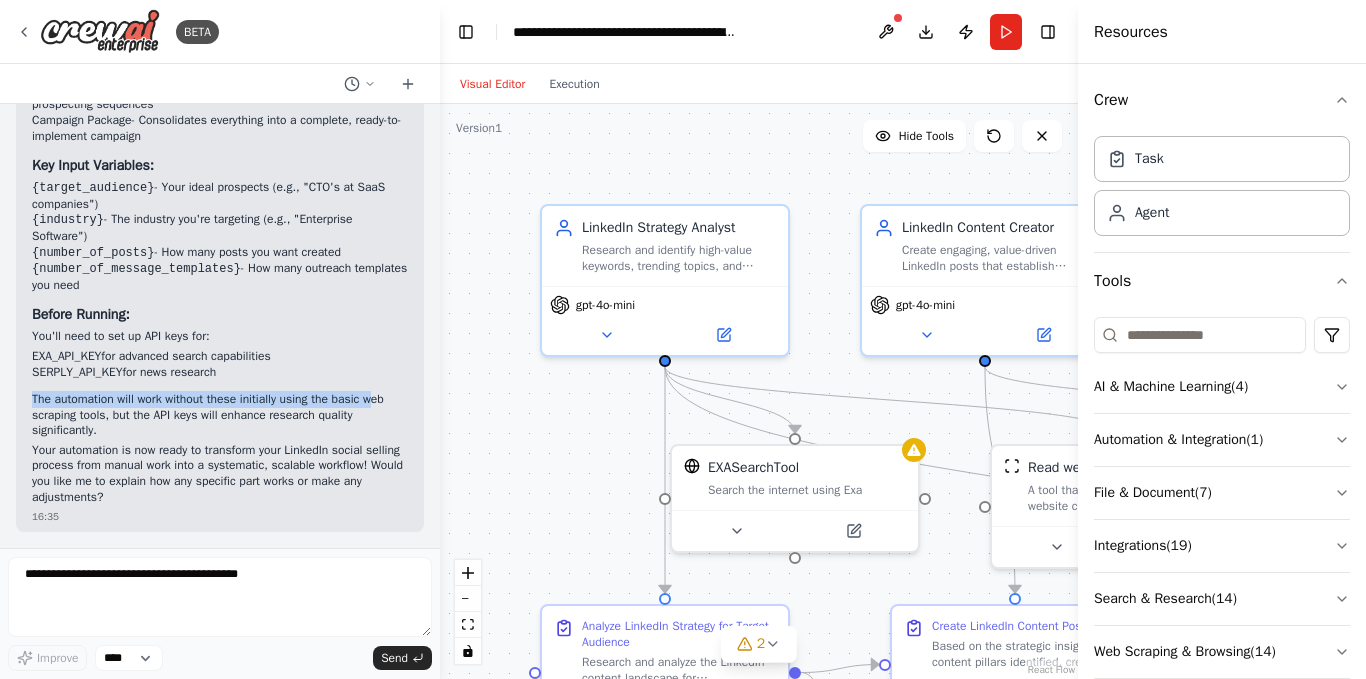 drag, startPoint x: 32, startPoint y: 398, endPoint x: 377, endPoint y: 395, distance: 345.01303 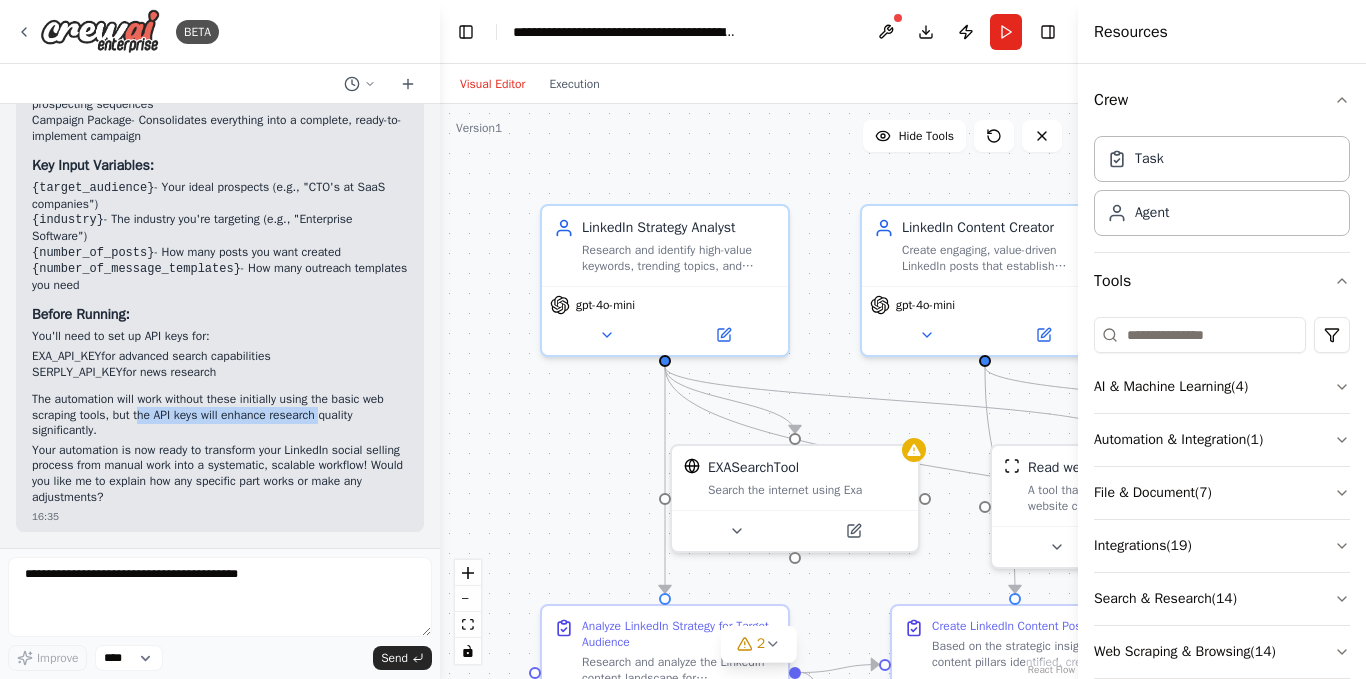 drag, startPoint x: 137, startPoint y: 415, endPoint x: 319, endPoint y: 415, distance: 182 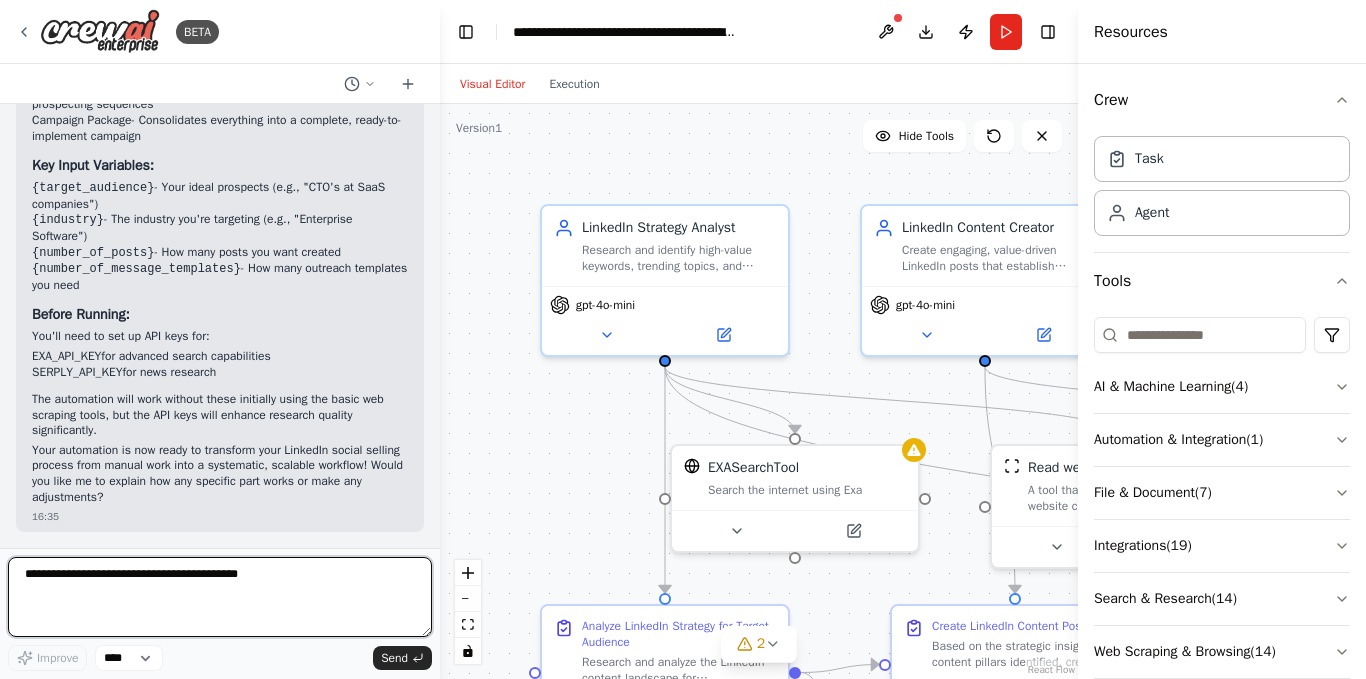 click at bounding box center [220, 597] 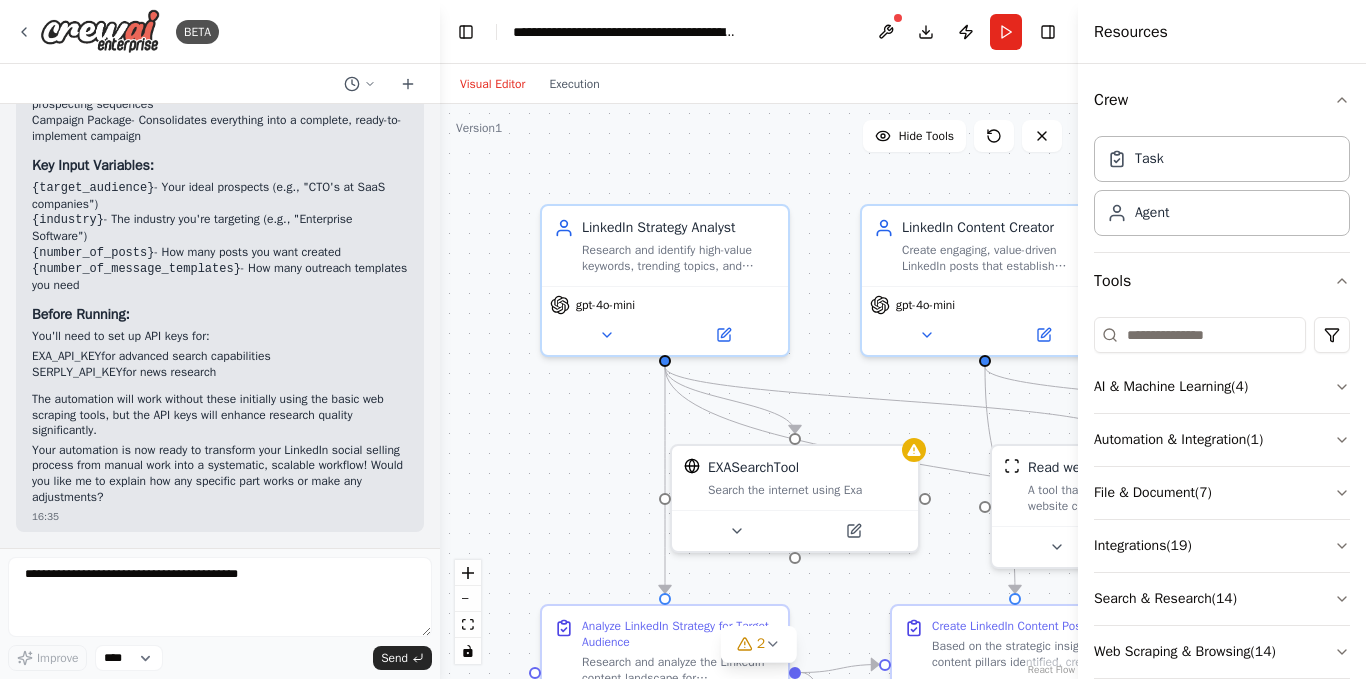 click on "Resources" at bounding box center [1131, 32] 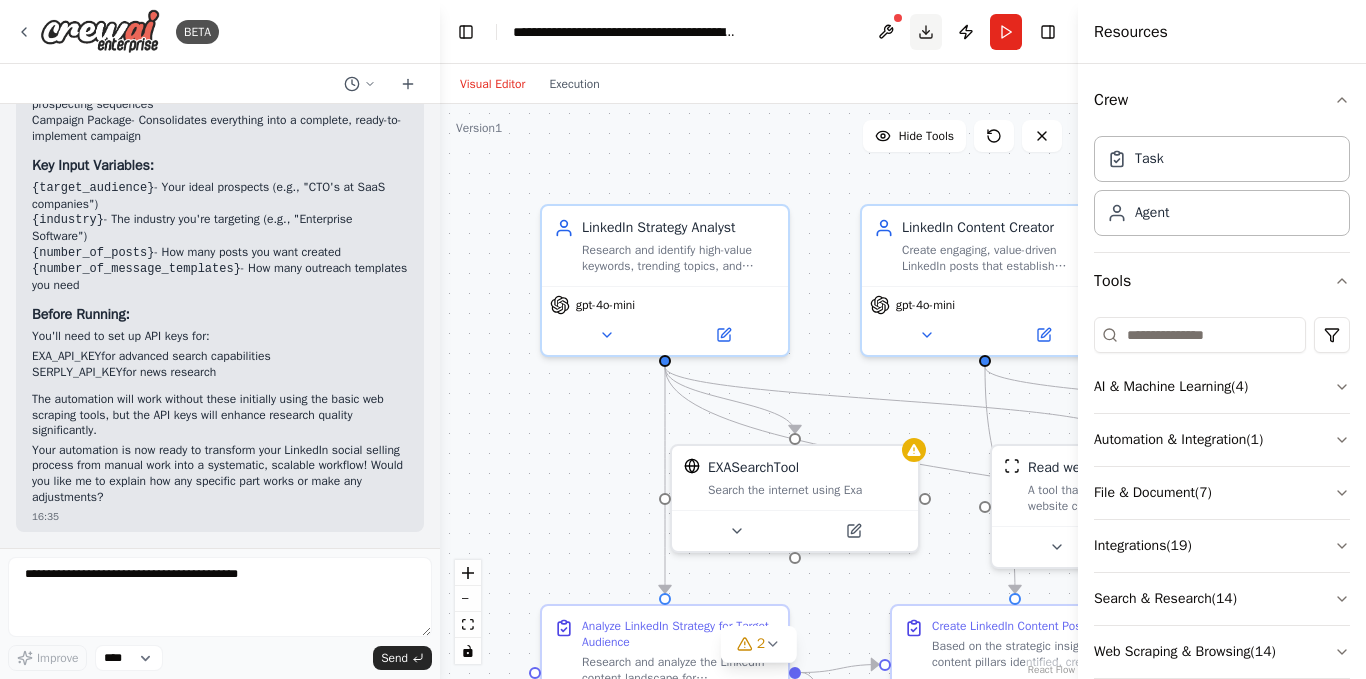 click on "Toggle Right Sidebar" at bounding box center (1048, 32) 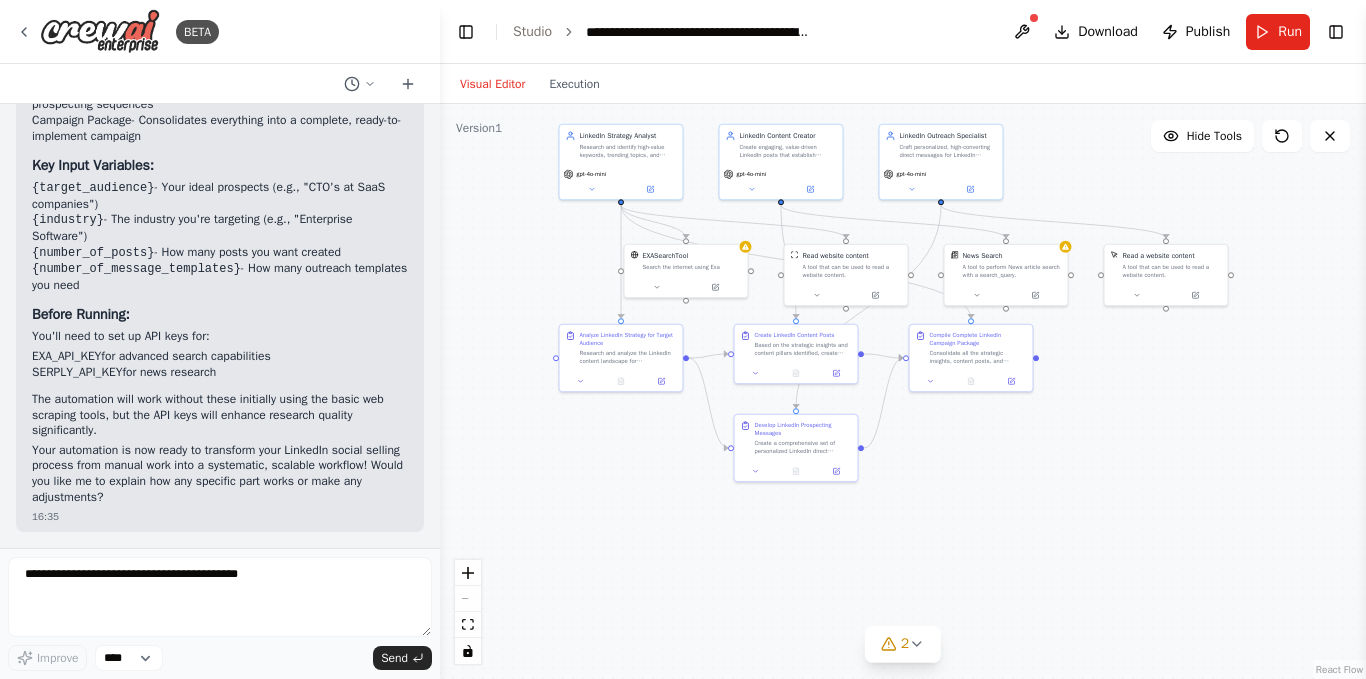 drag, startPoint x: 681, startPoint y: 451, endPoint x: 496, endPoint y: 269, distance: 259.51685 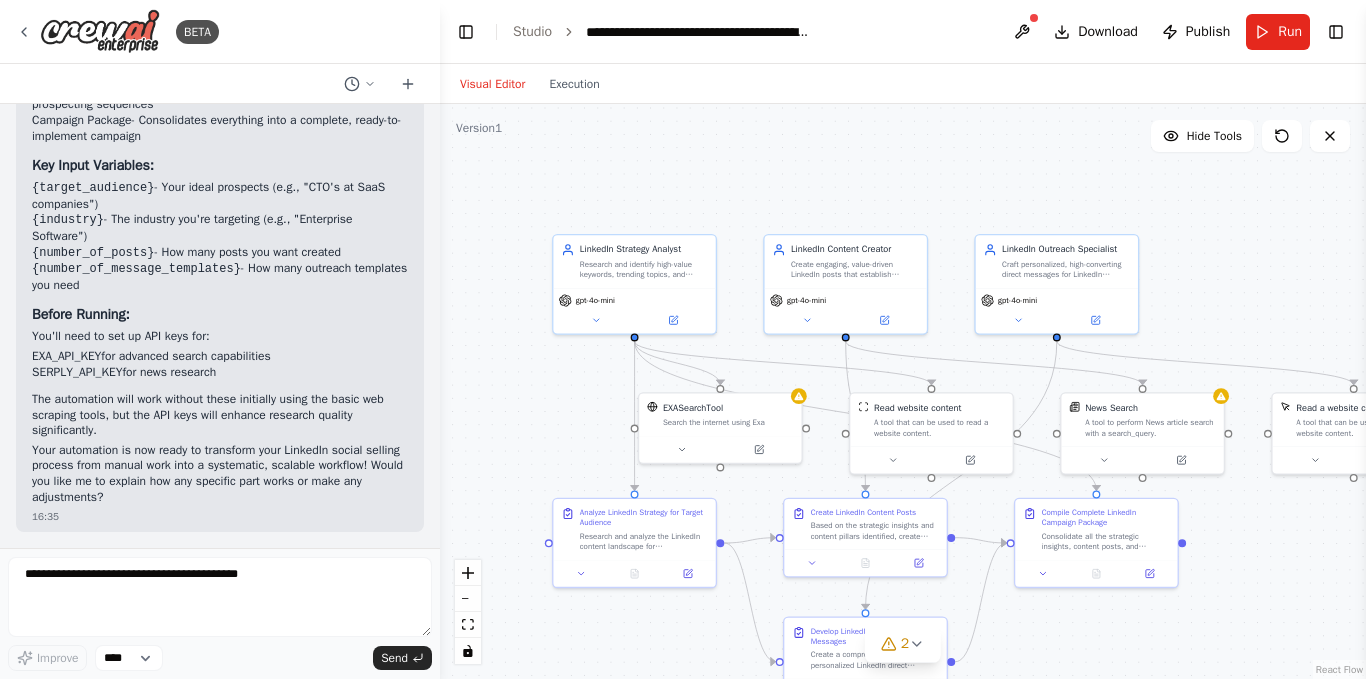 drag, startPoint x: 489, startPoint y: 273, endPoint x: 589, endPoint y: 425, distance: 181.94505 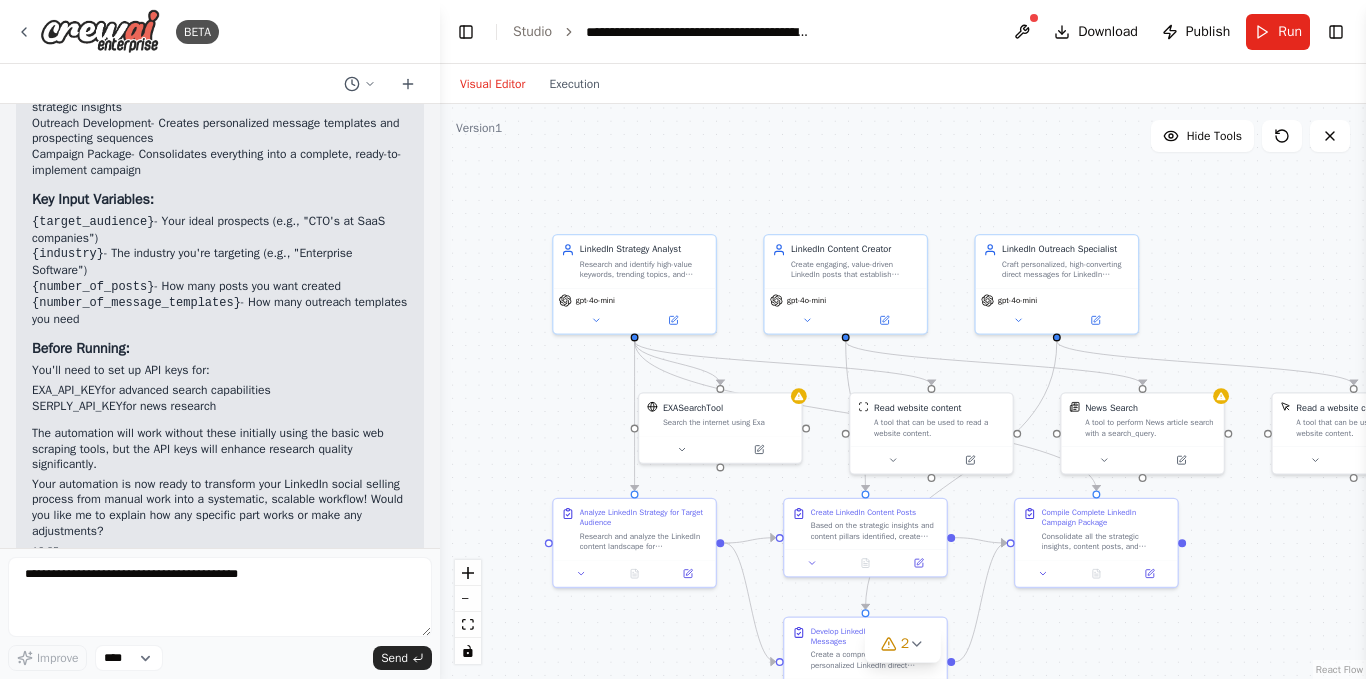 scroll, scrollTop: 1861, scrollLeft: 0, axis: vertical 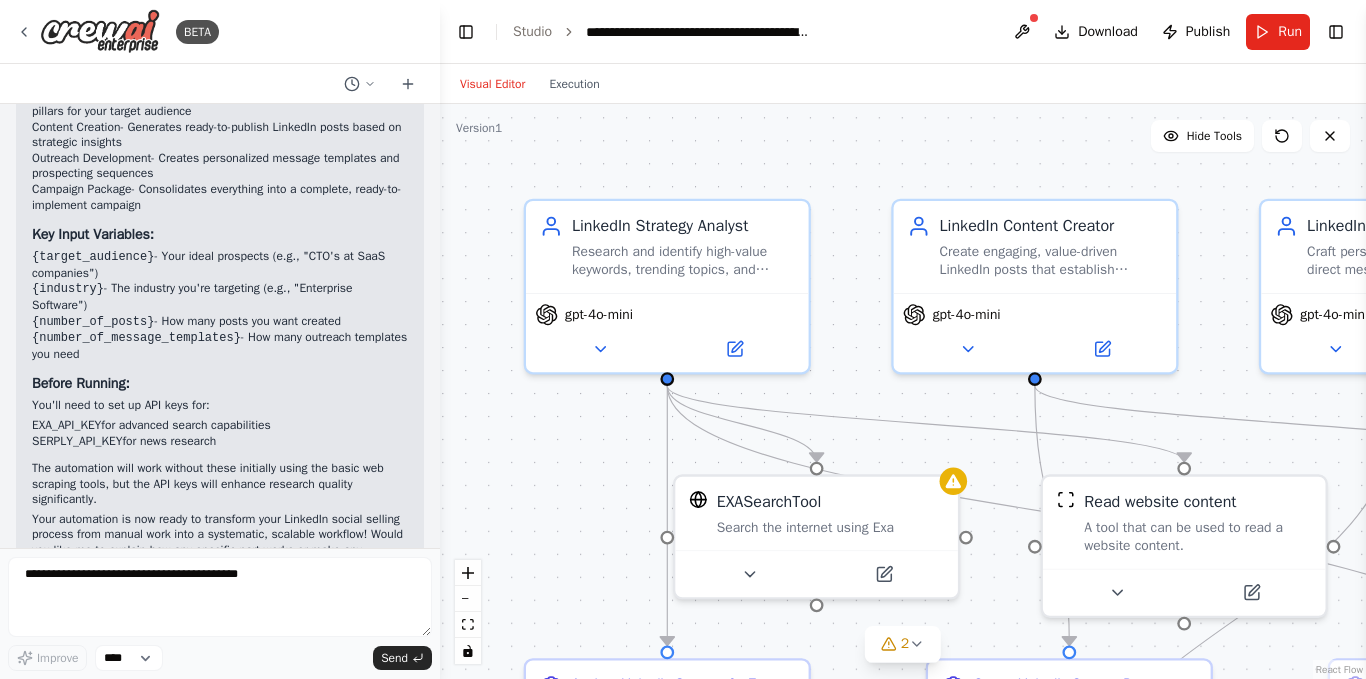 drag, startPoint x: 595, startPoint y: 176, endPoint x: 734, endPoint y: 172, distance: 139.05754 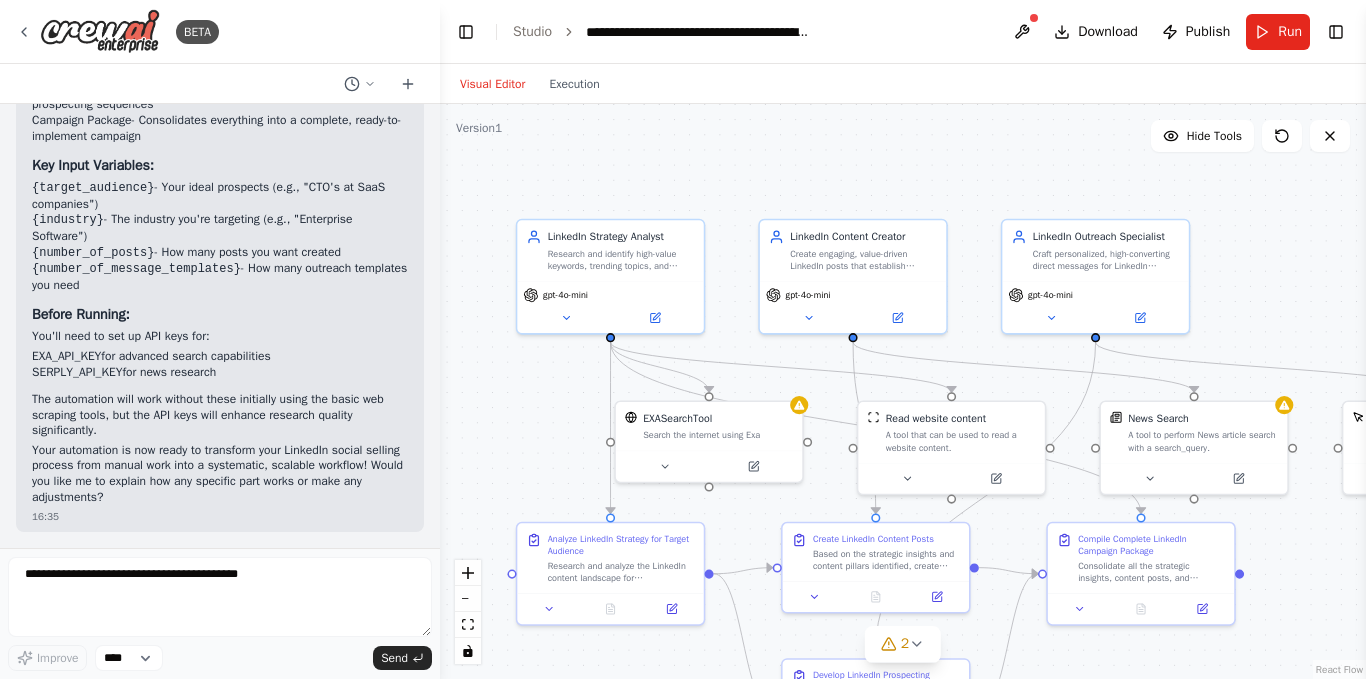 drag, startPoint x: 984, startPoint y: 229, endPoint x: 776, endPoint y: 122, distance: 233.9081 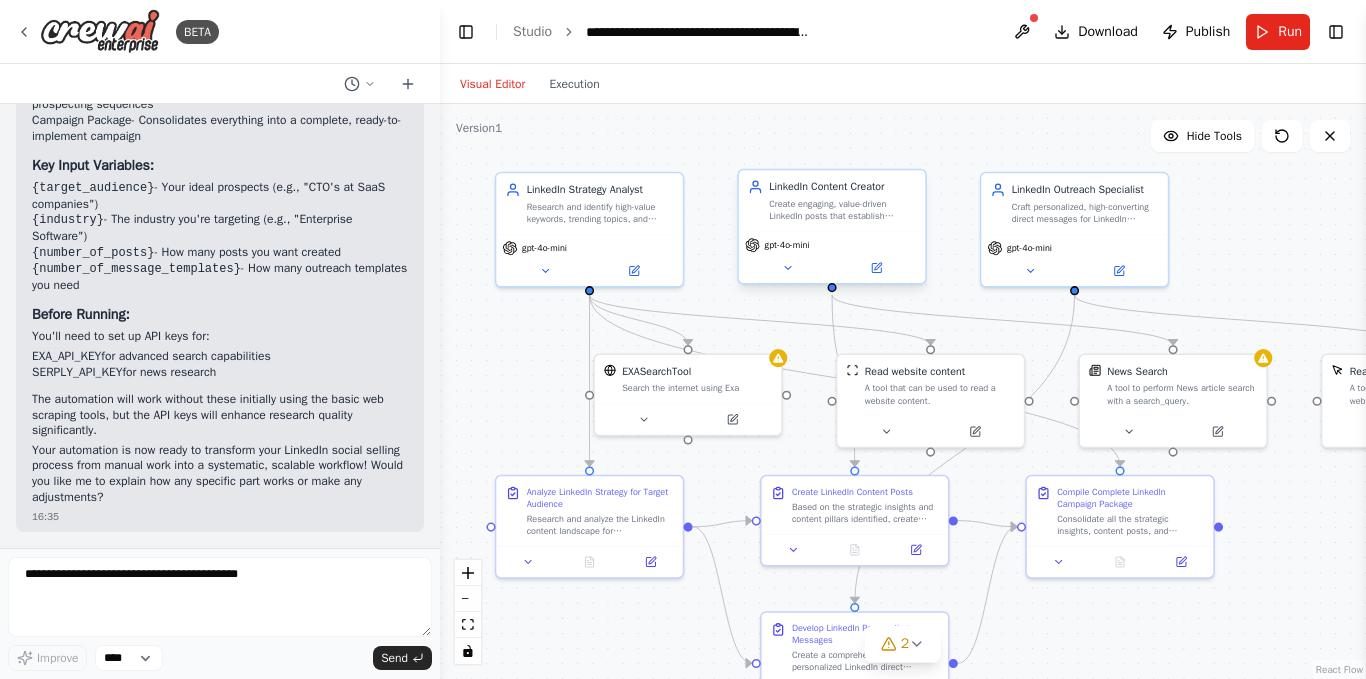 click on "gpt-4o-mini" at bounding box center [787, 245] 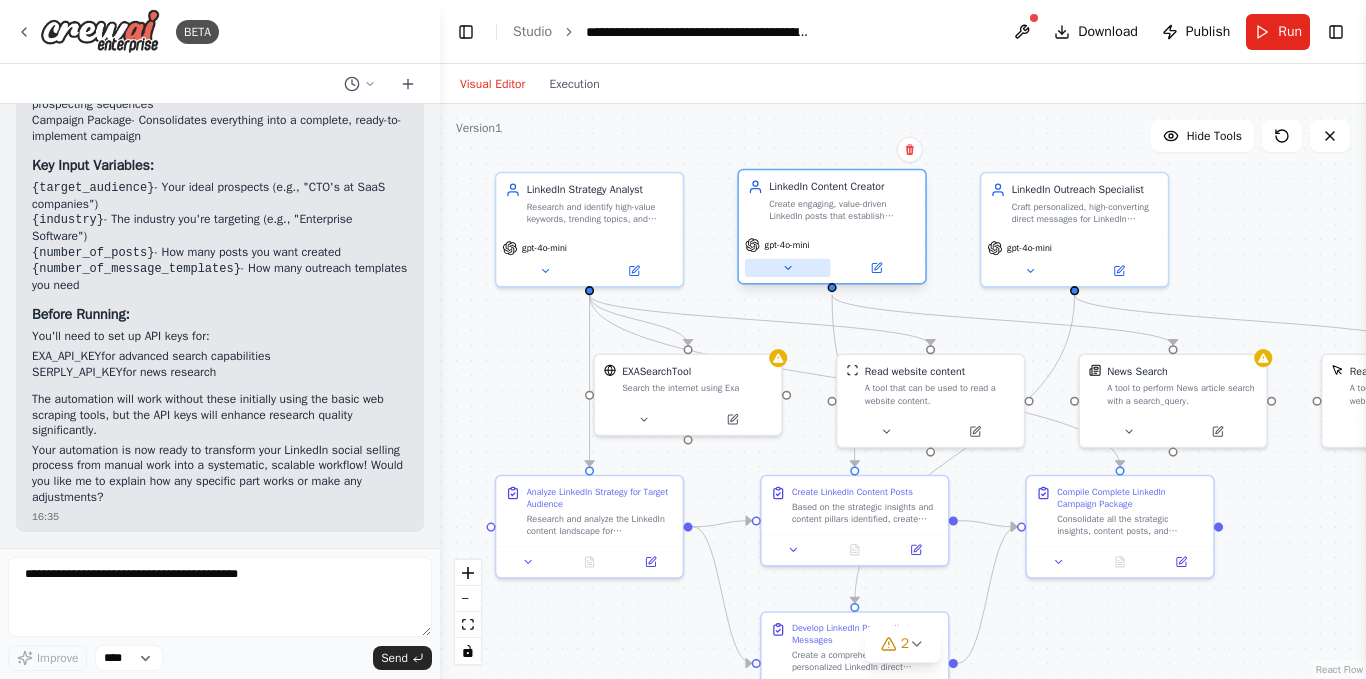 click at bounding box center (788, 268) 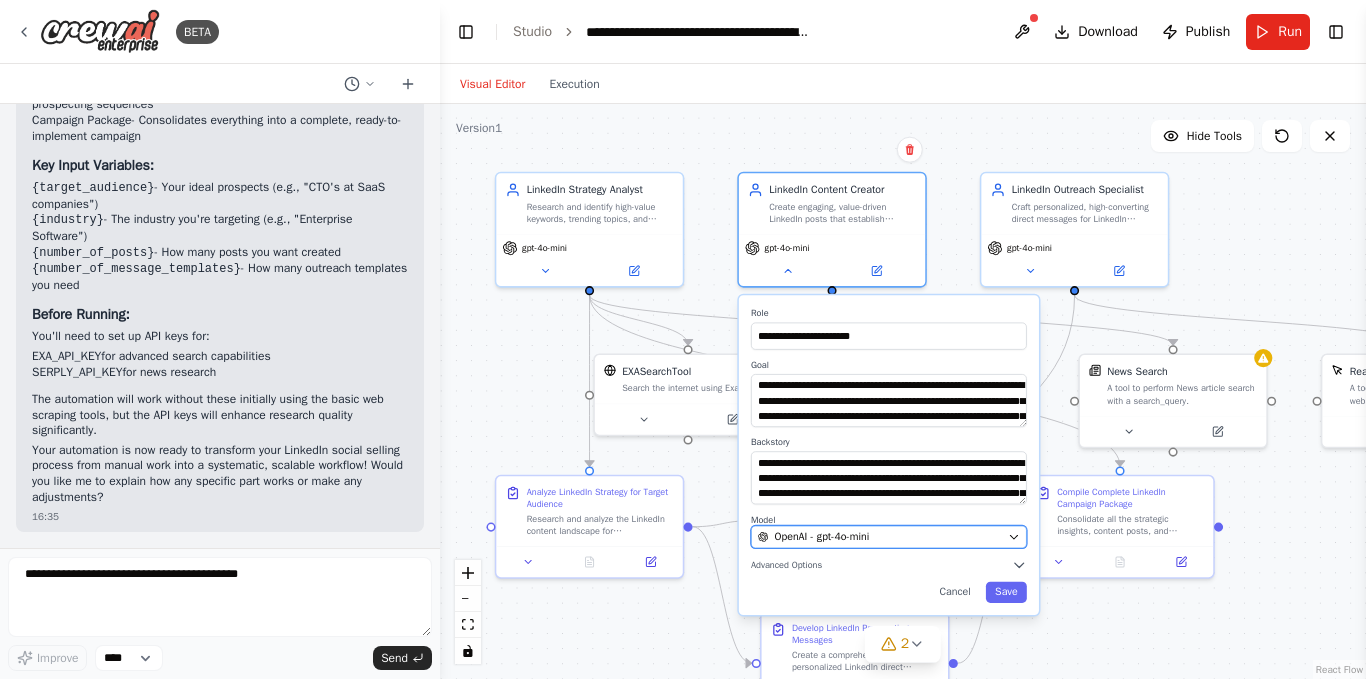 click on "OpenAI - gpt-4o-mini" at bounding box center (880, 536) 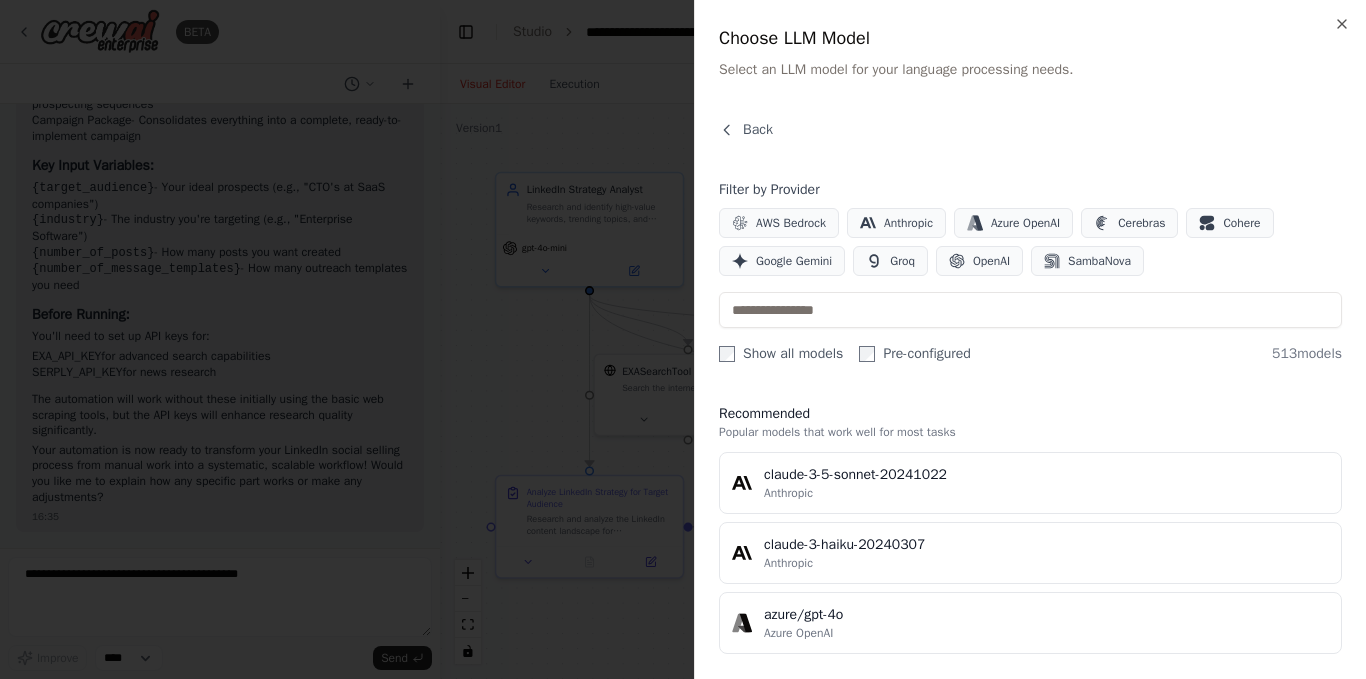 click on "Back" at bounding box center (1030, 138) 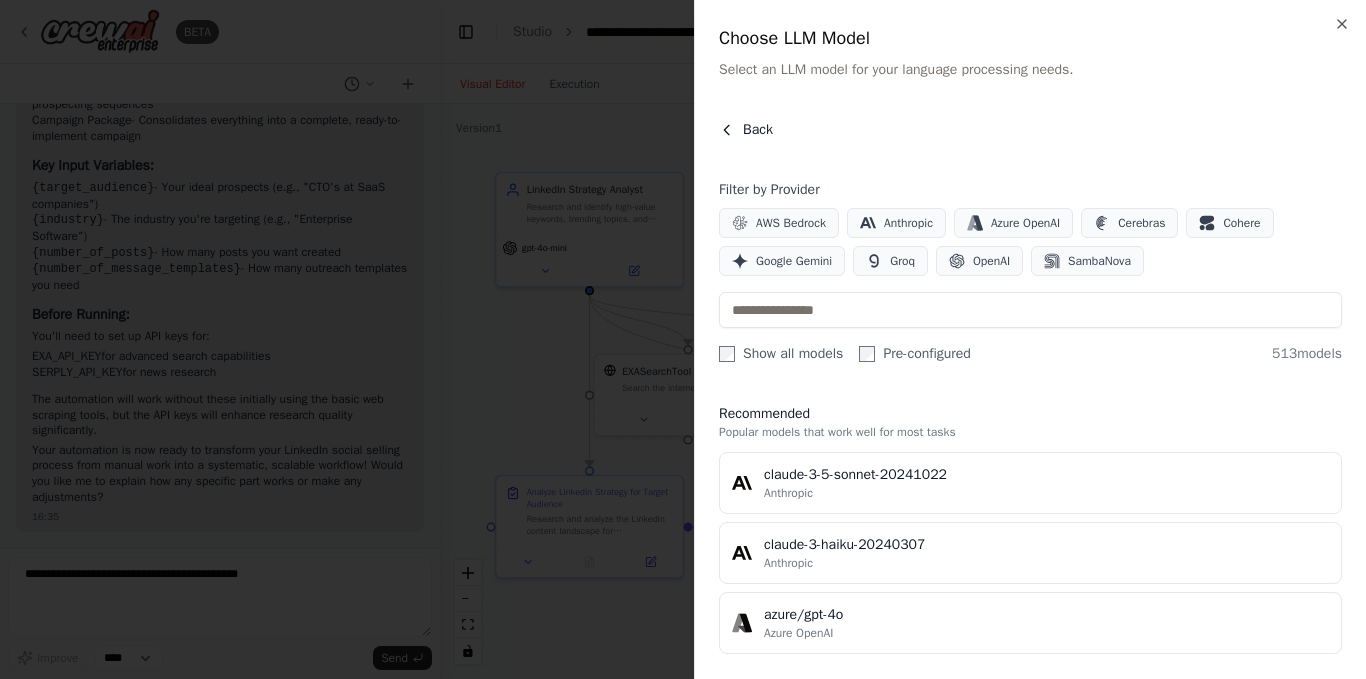 click 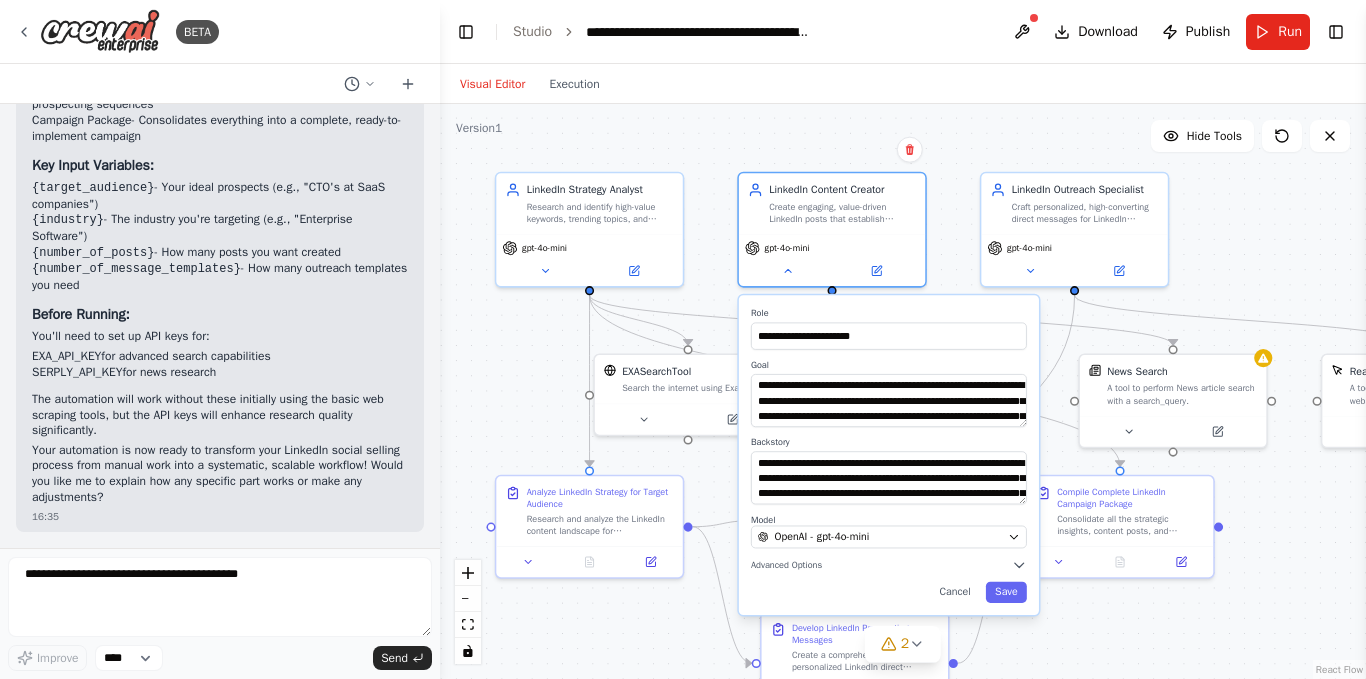 click on ".deletable-edge-delete-btn {
width: 20px;
height: 20px;
border: 0px solid #ffffff;
color: #6b7280;
background-color: #f8fafc;
cursor: pointer;
border-radius: 50%;
font-size: 12px;
padding: 3px;
display: flex;
align-items: center;
justify-content: center;
transition: all 0.2s cubic-bezier(0.4, 0, 0.2, 1);
box-shadow: 0 2px 4px rgba(0, 0, 0, 0.1);
}
.deletable-edge-delete-btn:hover {
background-color: #ef4444;
color: #ffffff;
border-color: #dc2626;
transform: scale(1.1);
box-shadow: 0 4px 12px rgba(239, 68, 68, 0.4);
}
.deletable-edge-delete-btn:active {
transform: scale(0.95);
box-shadow: 0 2px 4px rgba(239, 68, 68, 0.3);
}
LinkedIn Strategy Analyst gpt-4o-mini EXASearchTool gpt-4o-mini Role" at bounding box center [903, 391] 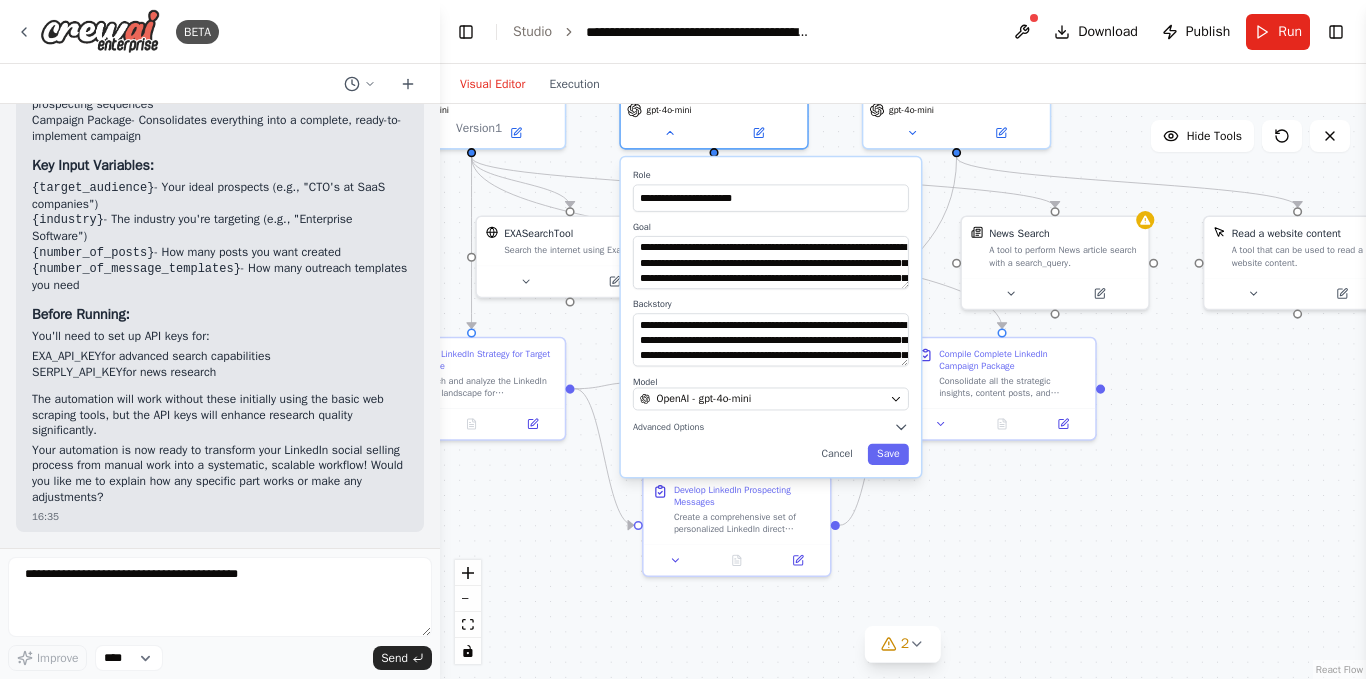 drag, startPoint x: 1171, startPoint y: 647, endPoint x: 1053, endPoint y: 508, distance: 182.3321 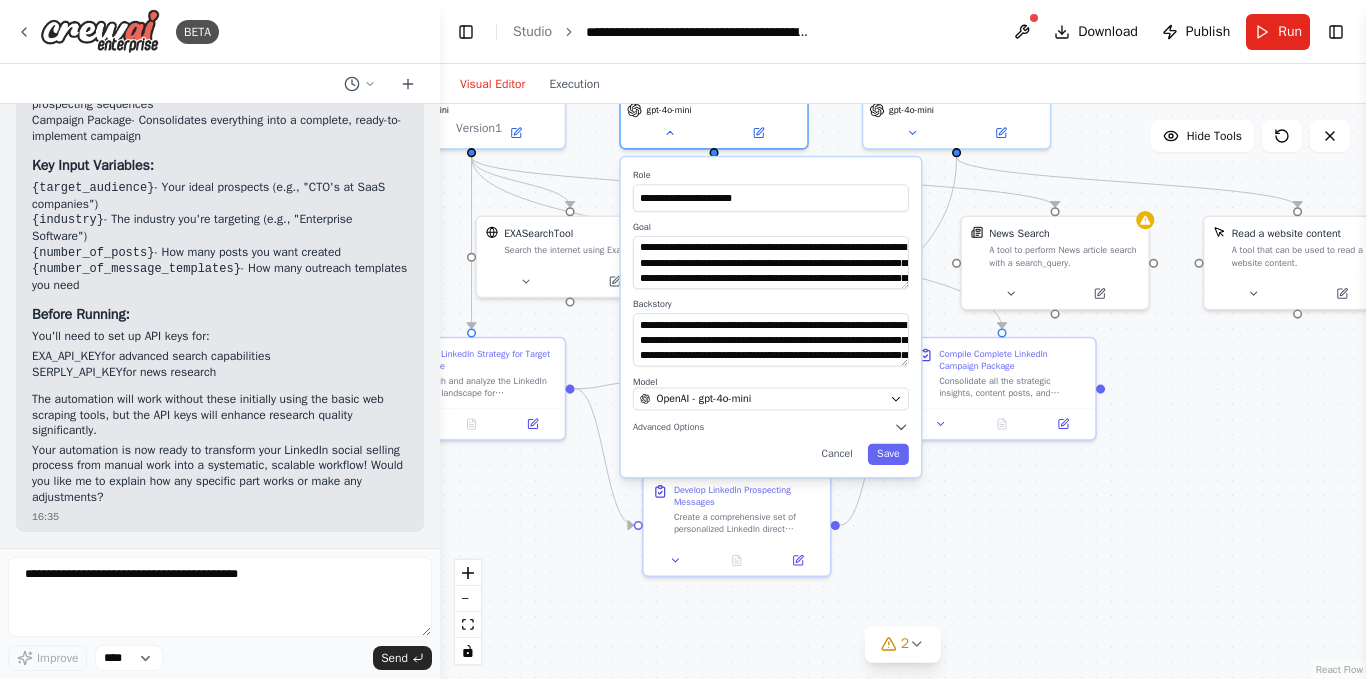click on ".deletable-edge-delete-btn {
width: 20px;
height: 20px;
border: 0px solid #ffffff;
color: #6b7280;
background-color: #f8fafc;
cursor: pointer;
border-radius: 50%;
font-size: 12px;
padding: 3px;
display: flex;
align-items: center;
justify-content: center;
transition: all 0.2s cubic-bezier(0.4, 0, 0.2, 1);
box-shadow: 0 2px 4px rgba(0, 0, 0, 0.1);
}
.deletable-edge-delete-btn:hover {
background-color: #ef4444;
color: #ffffff;
border-color: #dc2626;
transform: scale(1.1);
box-shadow: 0 4px 12px rgba(239, 68, 68, 0.4);
}
.deletable-edge-delete-btn:active {
transform: scale(0.95);
box-shadow: 0 2px 4px rgba(239, 68, 68, 0.3);
}
LinkedIn Strategy Analyst gpt-4o-mini EXASearchTool gpt-4o-mini Role" at bounding box center (903, 391) 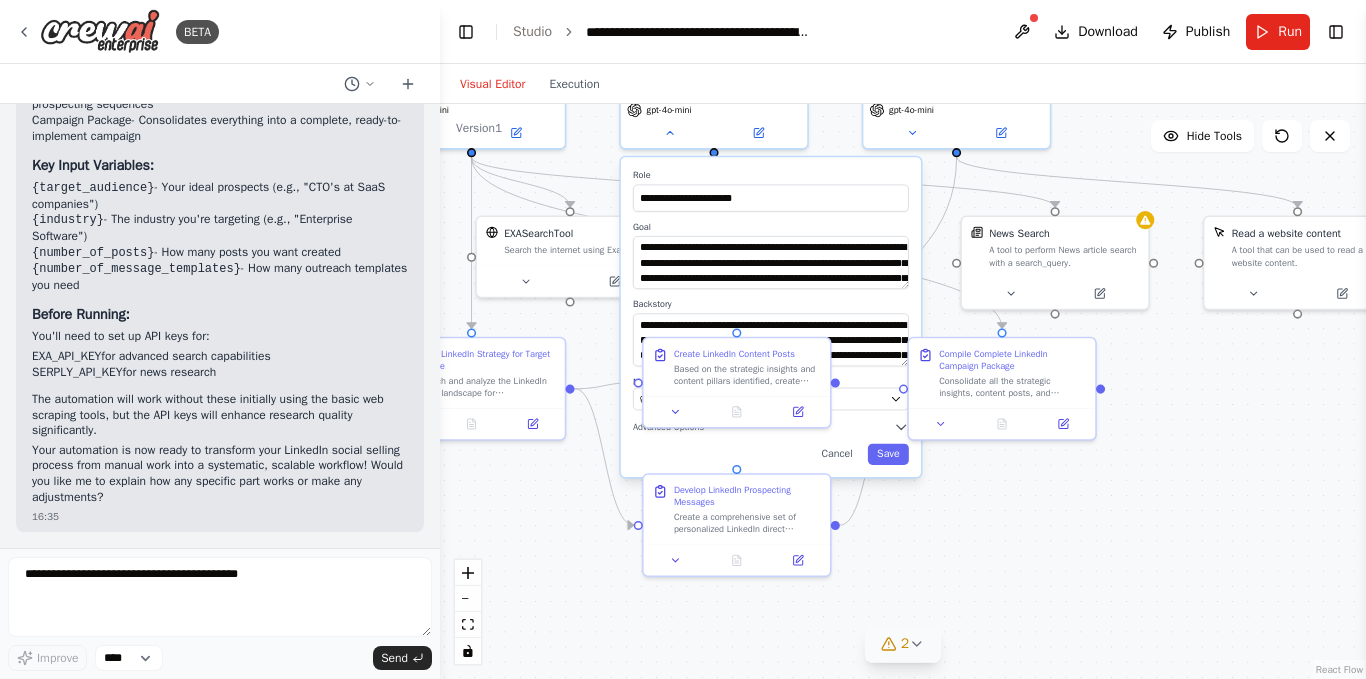 click 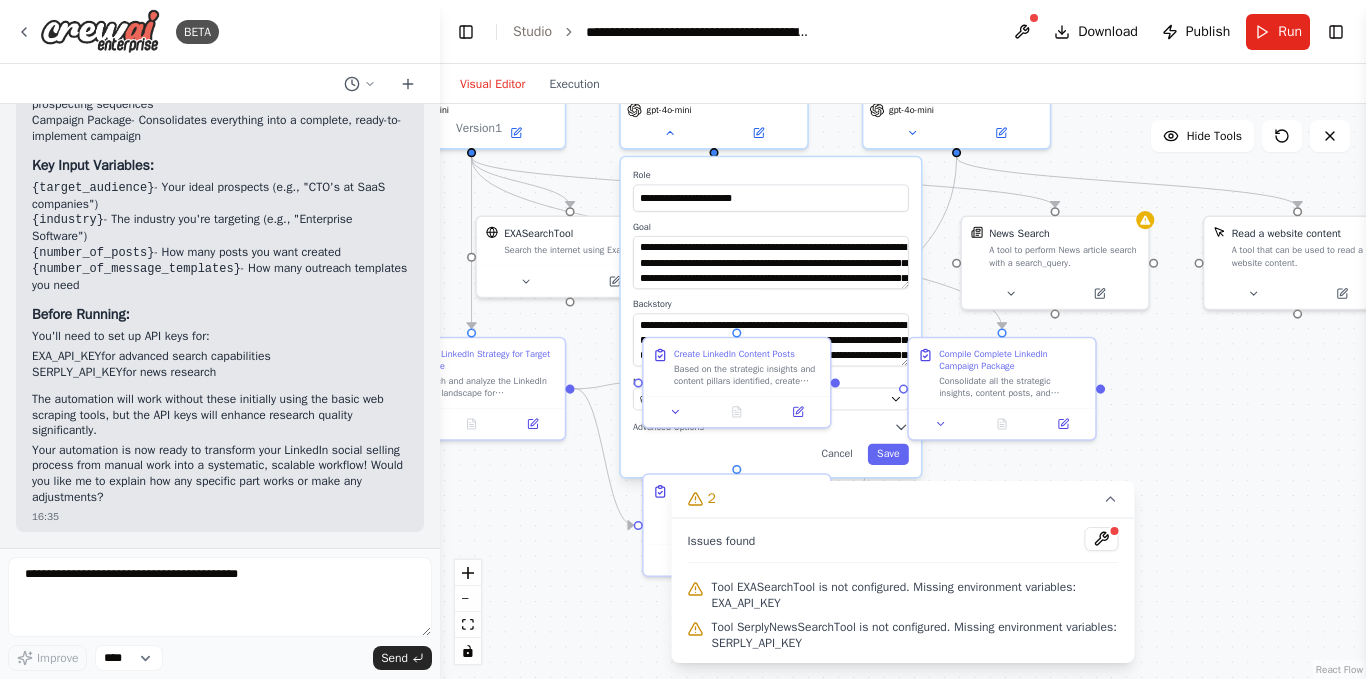 click on "Tool EXASearchTool is not configured. Missing environment variables: EXA_API_KEY" at bounding box center [915, 595] 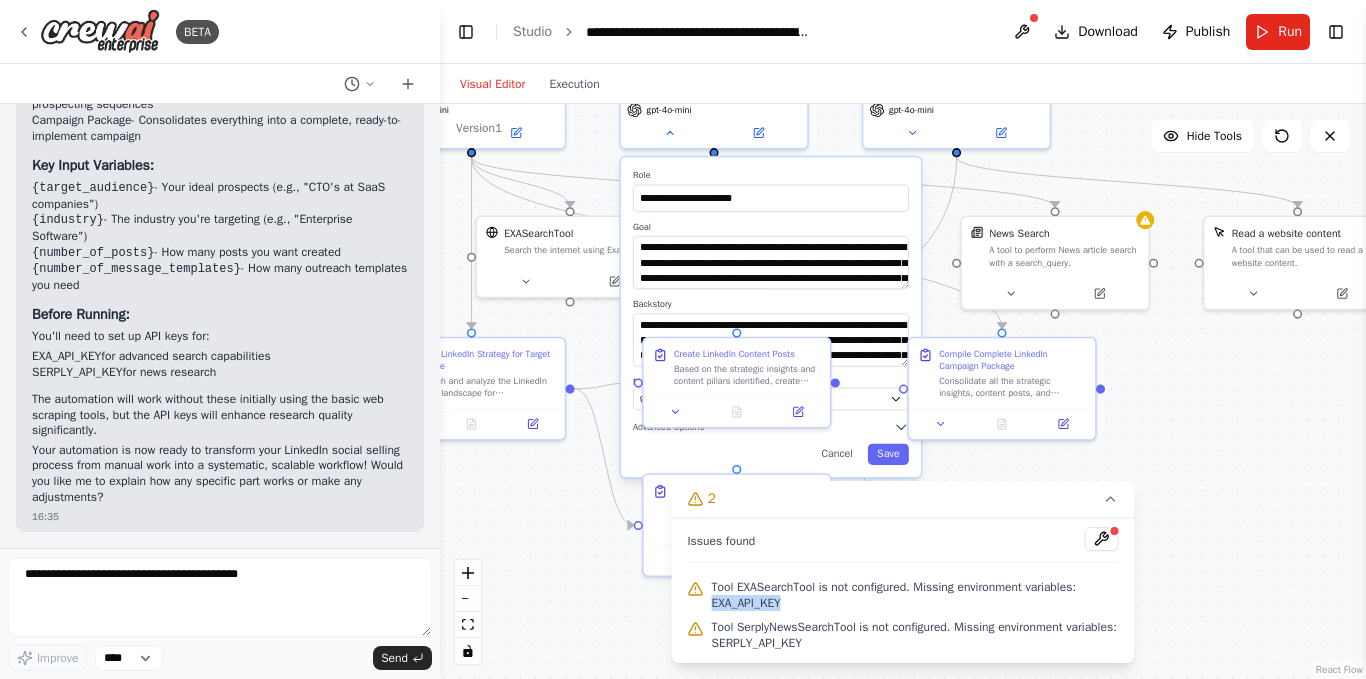drag, startPoint x: 784, startPoint y: 601, endPoint x: 711, endPoint y: 609, distance: 73.43705 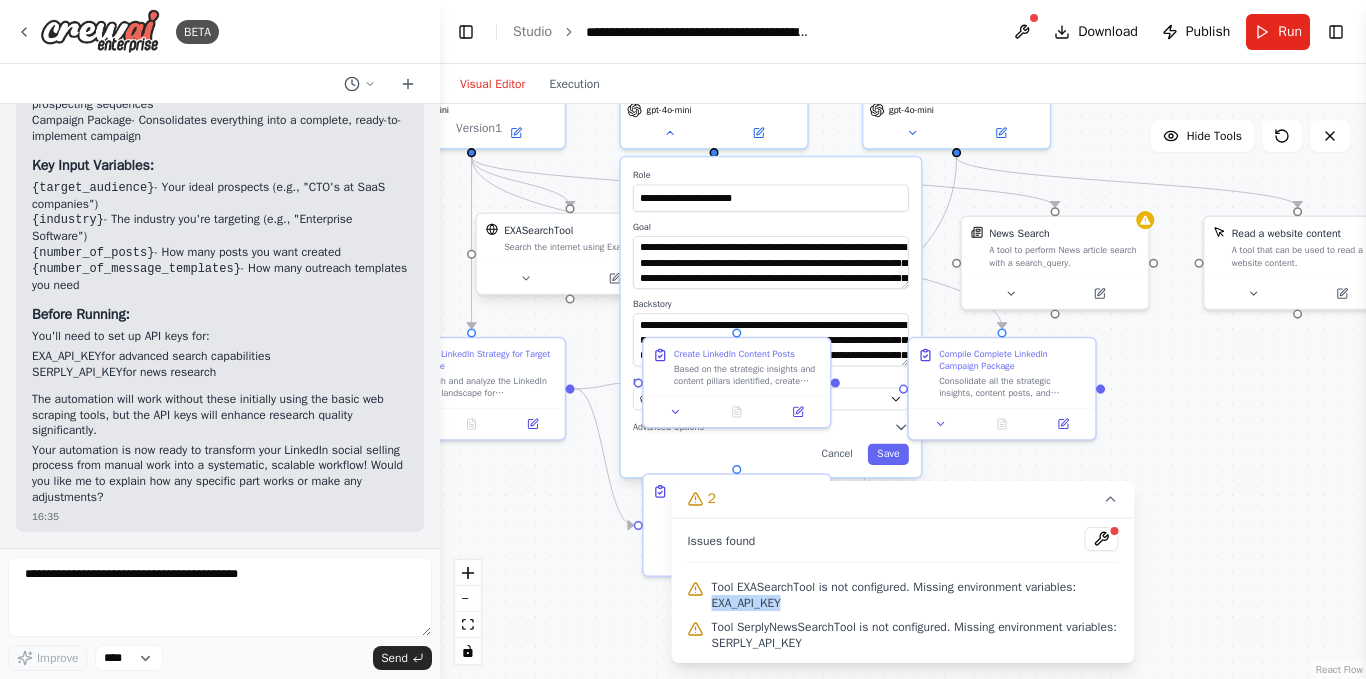 click on "EXASearchTool Search the internet using Exa" at bounding box center [570, 238] 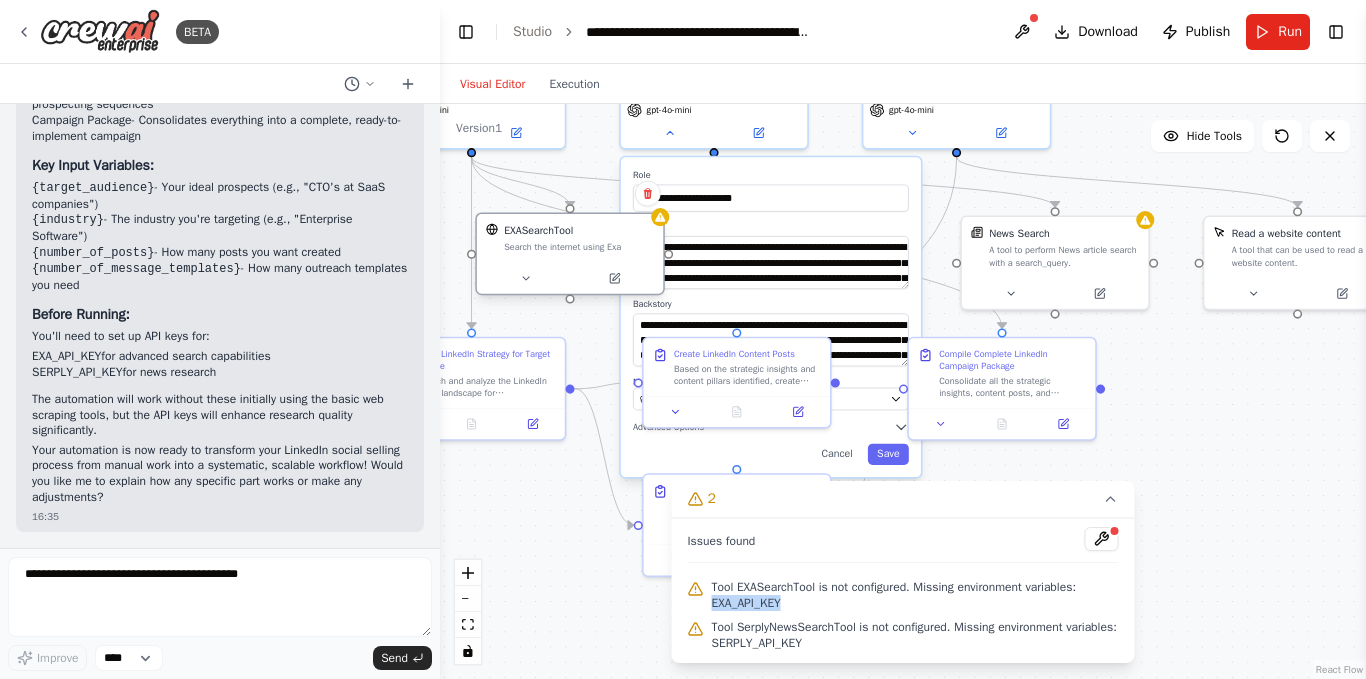 click at bounding box center [570, 278] 